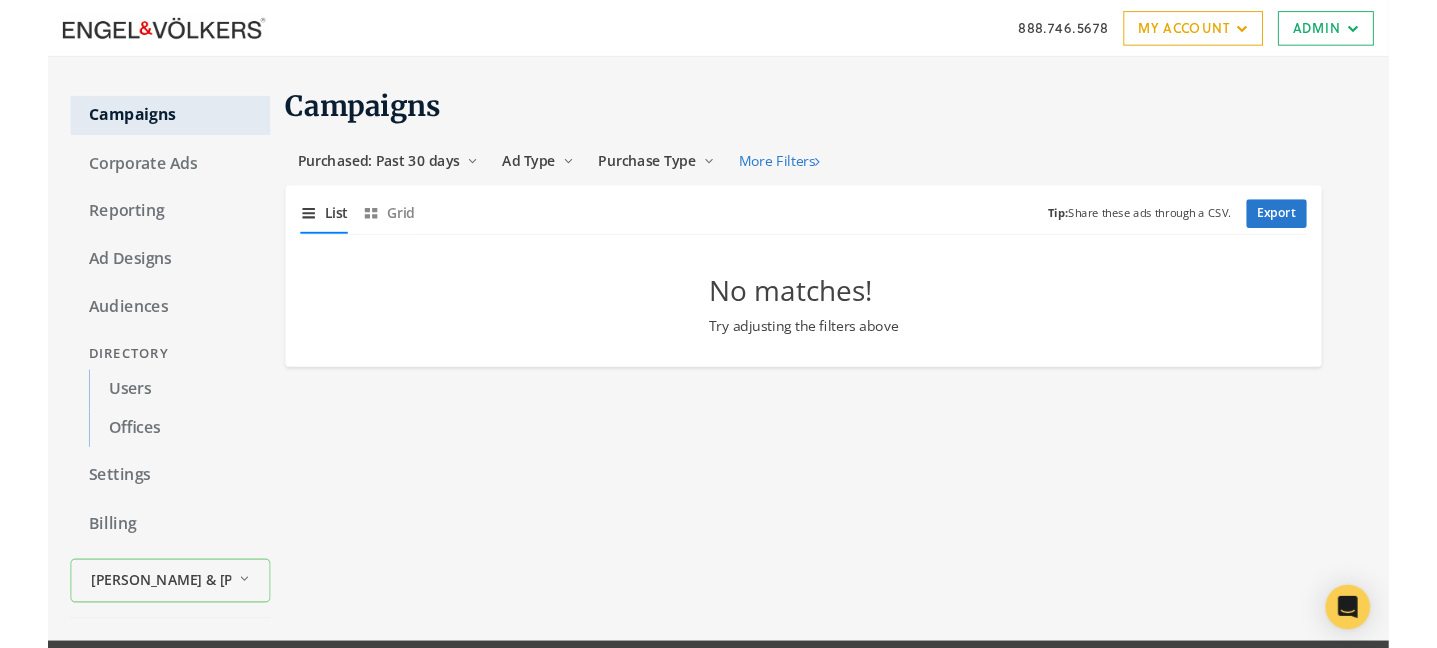 scroll, scrollTop: 0, scrollLeft: 0, axis: both 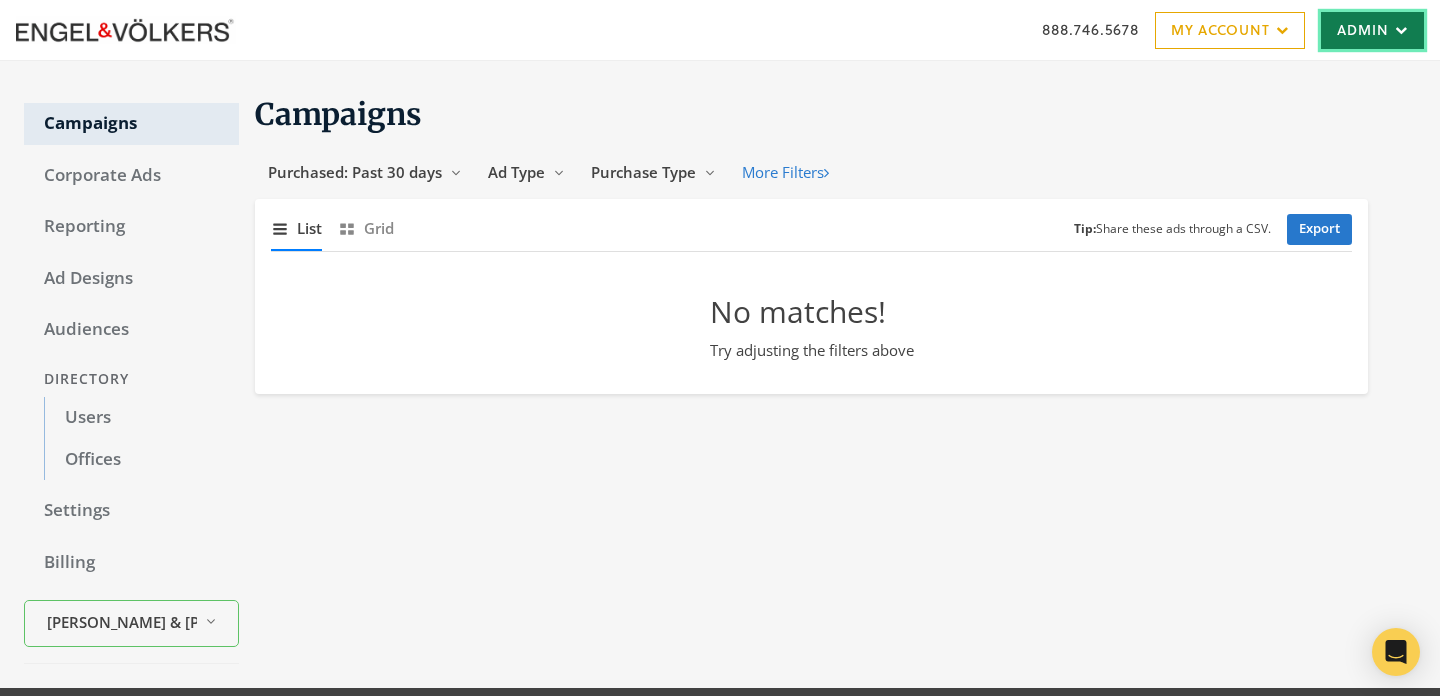 click at bounding box center [1398, 30] 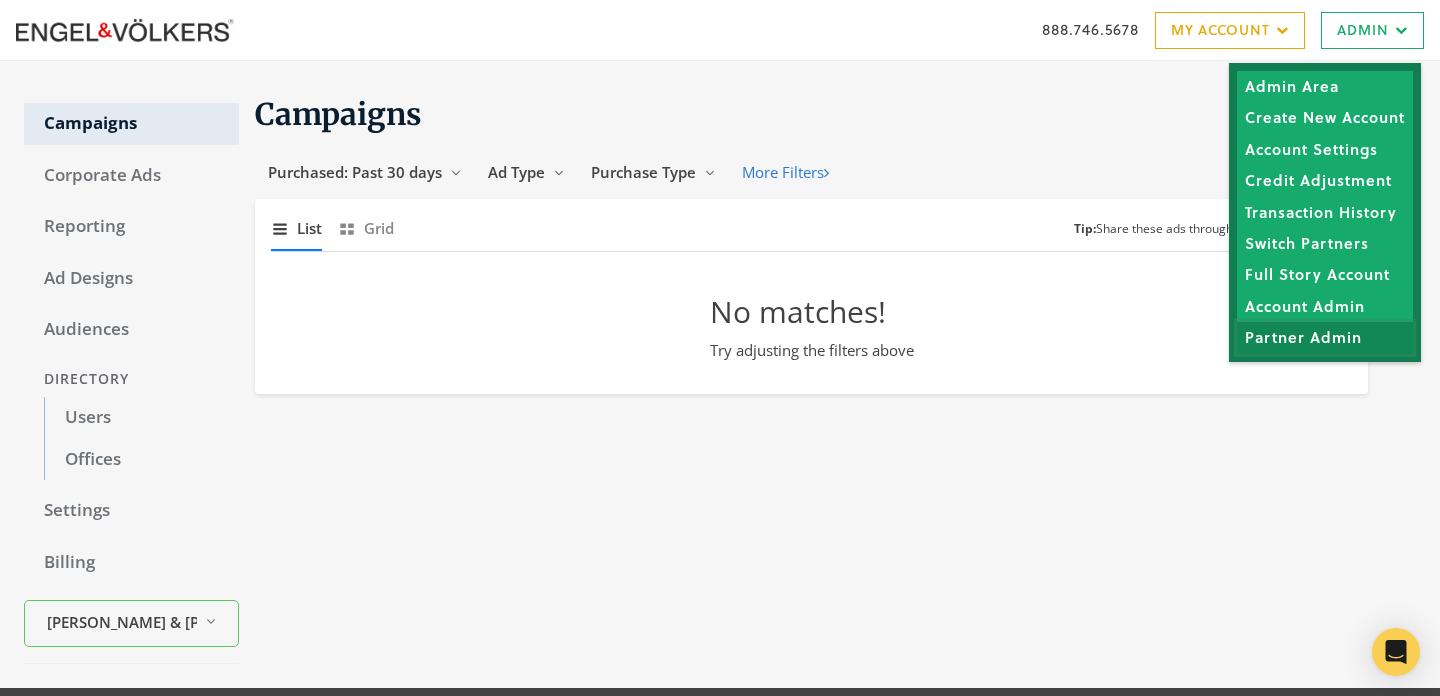 click on "Partner Admin" at bounding box center (1325, 337) 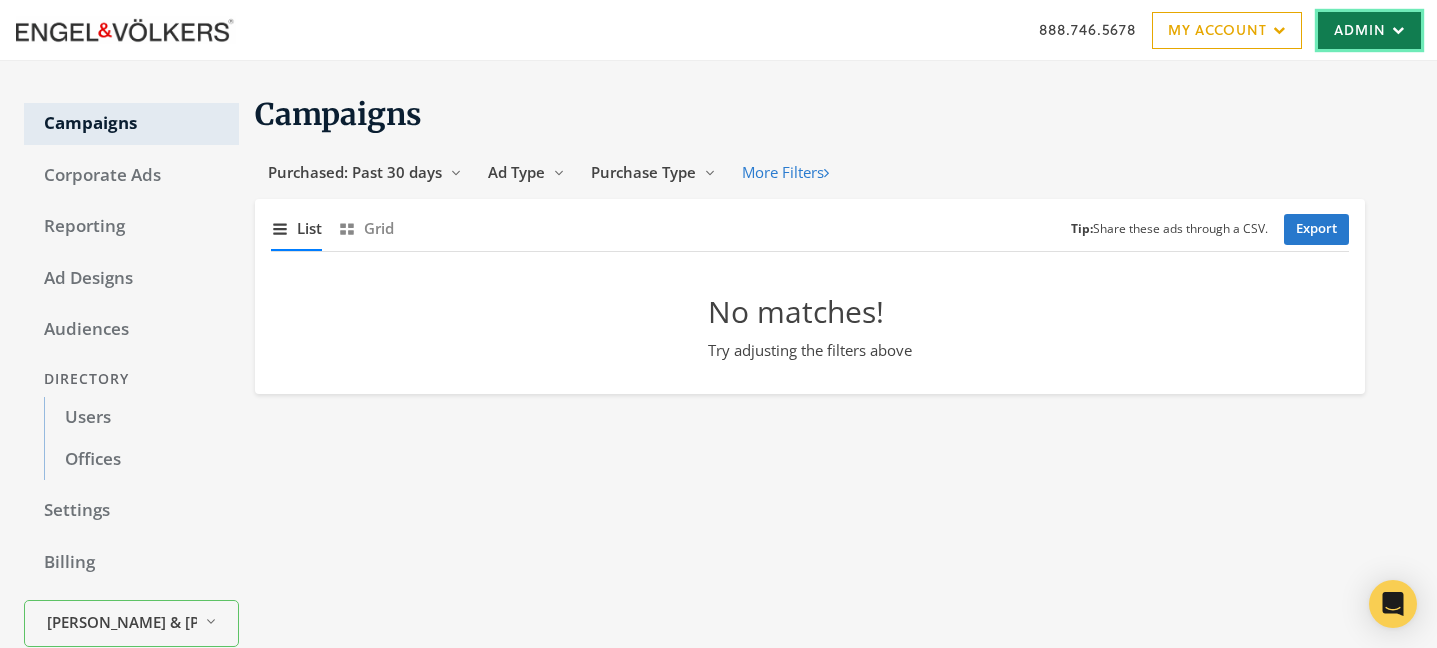 click at bounding box center [1395, 30] 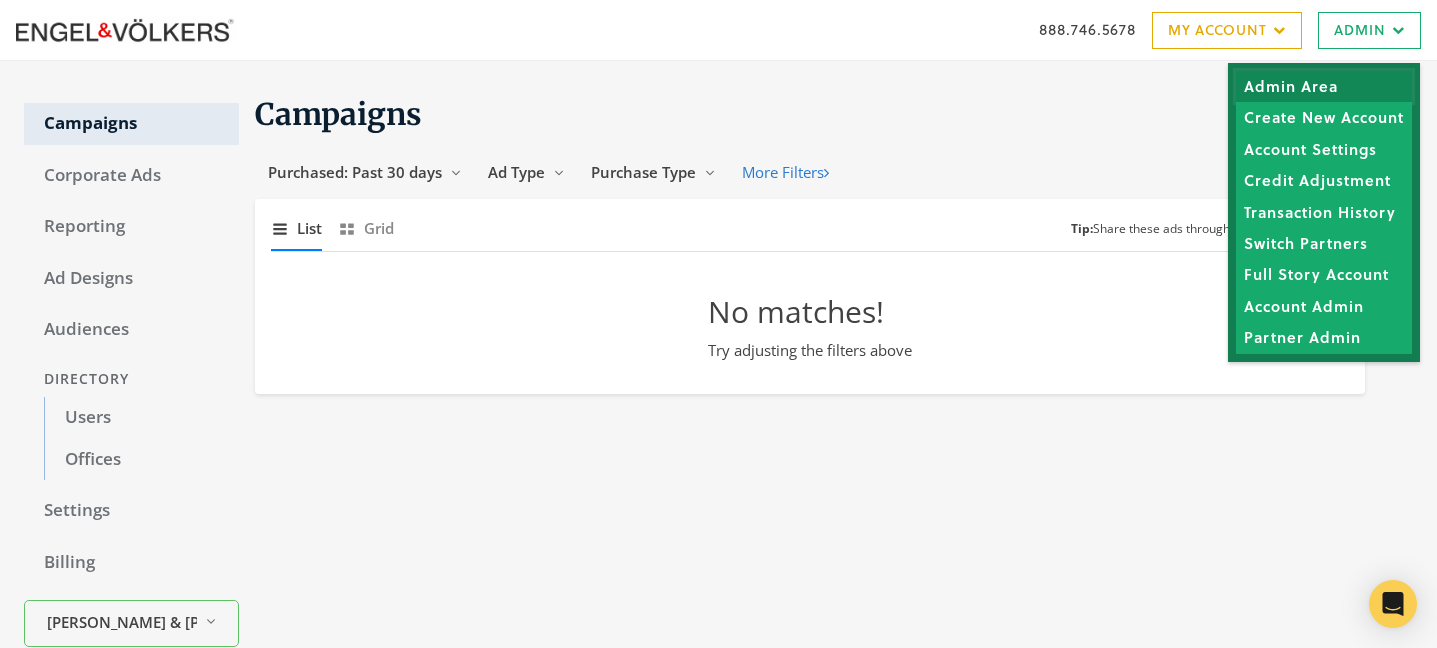 click on "Admin Area" at bounding box center [1324, 86] 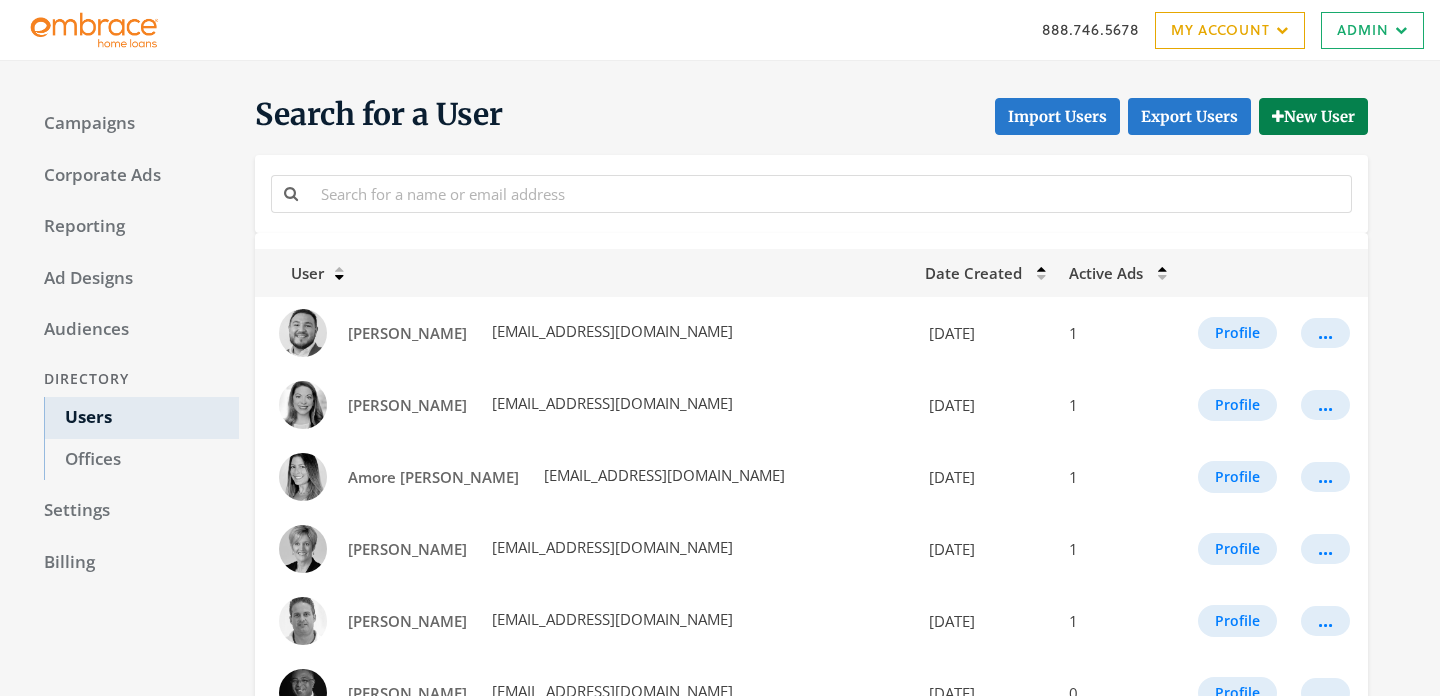 scroll, scrollTop: 213, scrollLeft: 0, axis: vertical 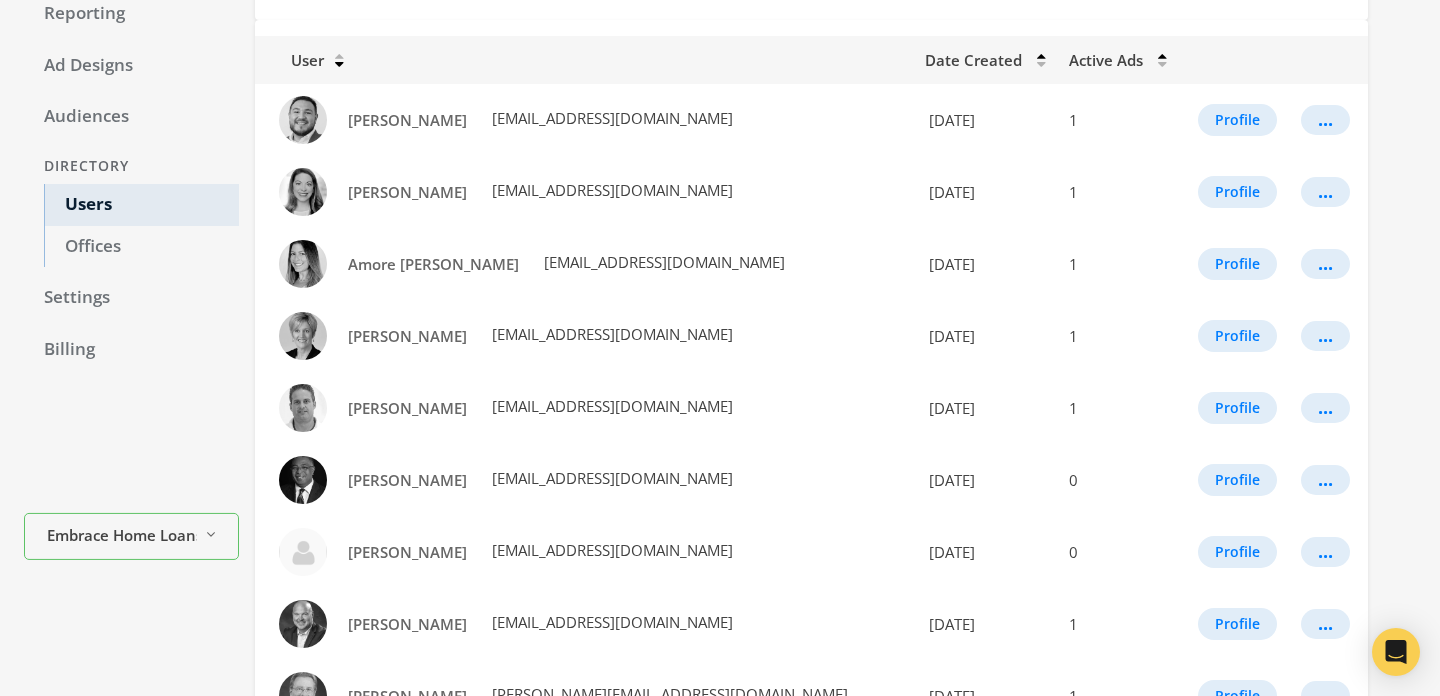 click on "Campaigns Corporate Ads Reporting Ad Designs Audiences Directory Users Offices Settings Billing Embrace Home Loans Reveal list of Embrace Home Loans Search for a User Import Users Export Users   New User User Date Created   Active Ads     Alvin Flores   aFlores@embracehomeloans.com 7/24/2023 1 Profile   ...   Amber Sims   asims@embracehomeloans.com 7/24/2023 1 Profile   ...   Amore Azimi   aazimi@embracehomeloans.com 7/24/2023 1 Profile   ...   Angela Levesque   AngelaL@embracehomeloans.com 7/24/2023 1 Profile   ...   Anthony Desano   anthonyd@embracehomeloans.com 7/24/2023 1 Profile   ...   Audley Lewis   alewis@embracehomeloans.com 7/24/2023 0 Profile   ...   Austin White   awhite@embracehomeloans.com 6/27/2023 0 Profile   ...   Bill Bloom   bBloom@embracehomeloans.com 7/24/2023 1 Profile   ...   Bill Rozek   BRozek@embracehomeloans.com 7/24/2023 1 Profile   ...   Bob Beck   robertb@embracehomeloans.com 7/24/2023 1 Profile   ...   Bradley Hedin   bhedin@embracehomeloans.com 7/24/2023 0 Profile   ...     1" at bounding box center (720, 731) 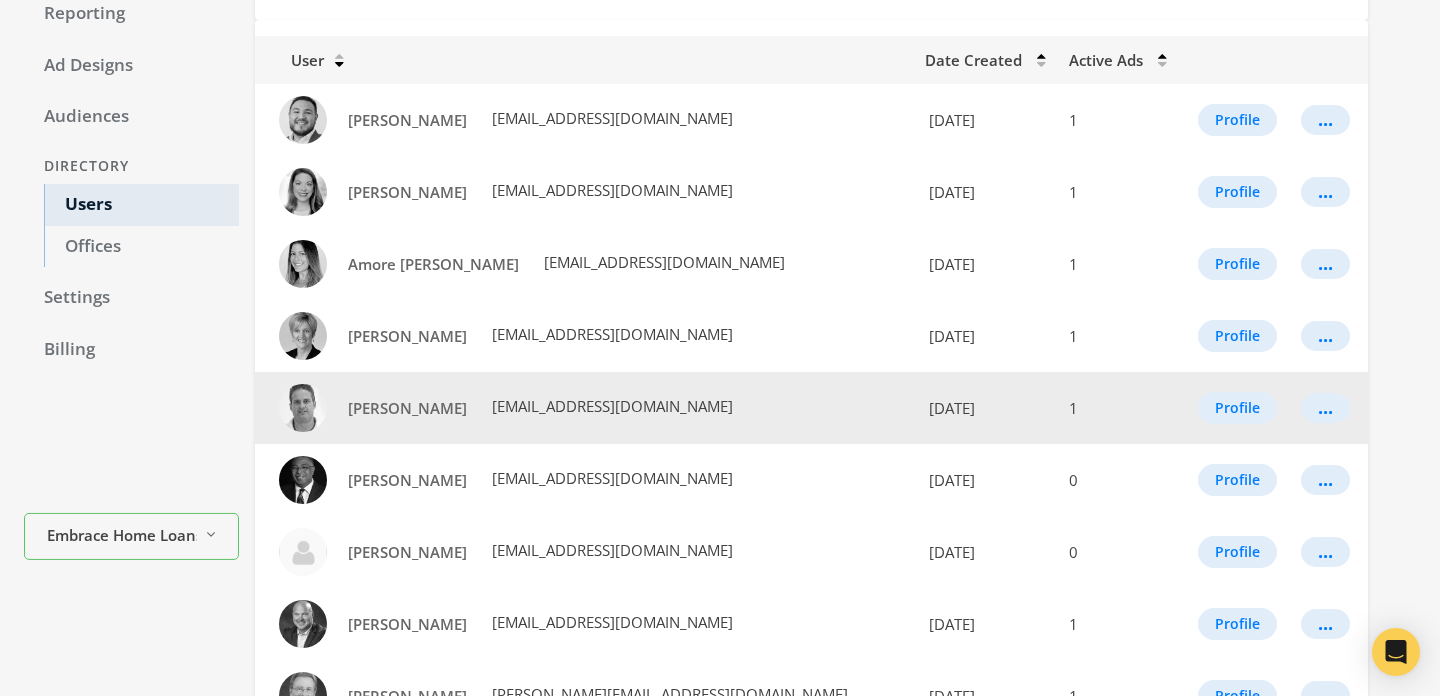 scroll, scrollTop: 1192, scrollLeft: 0, axis: vertical 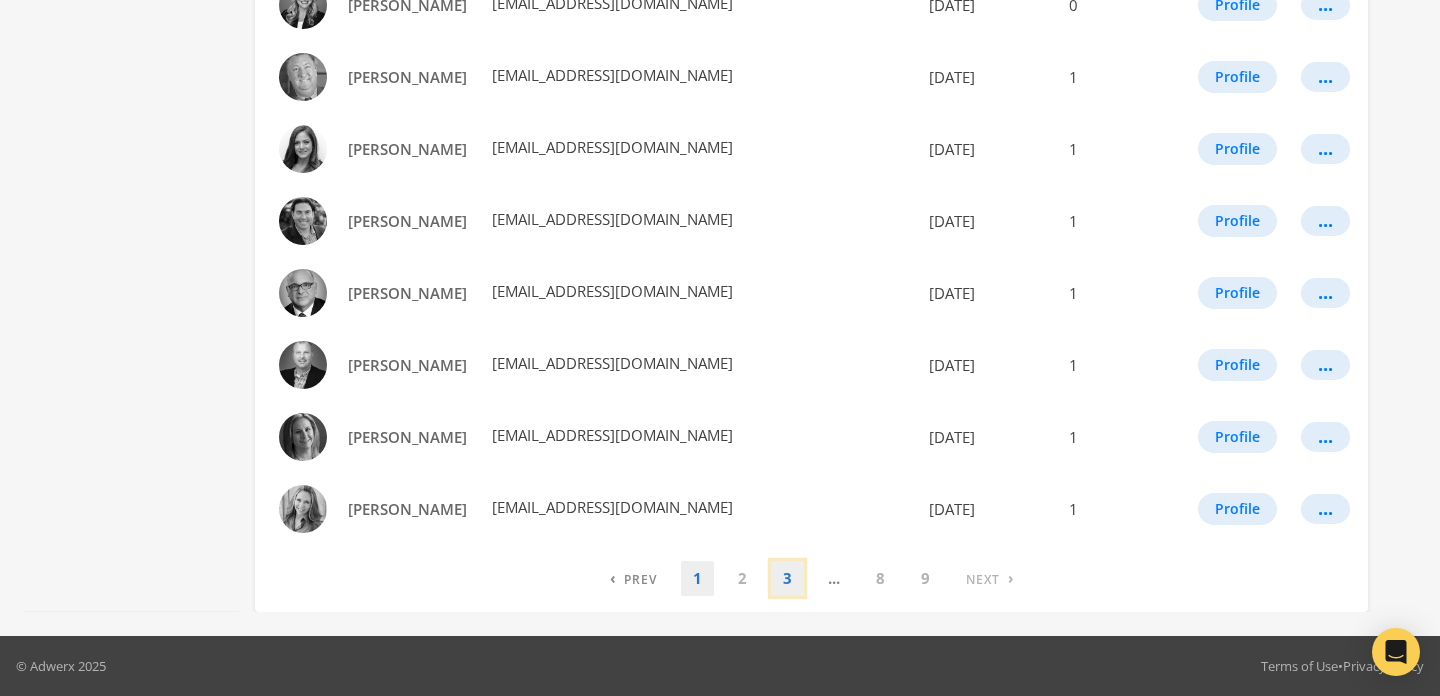 click on "3" at bounding box center (787, 578) 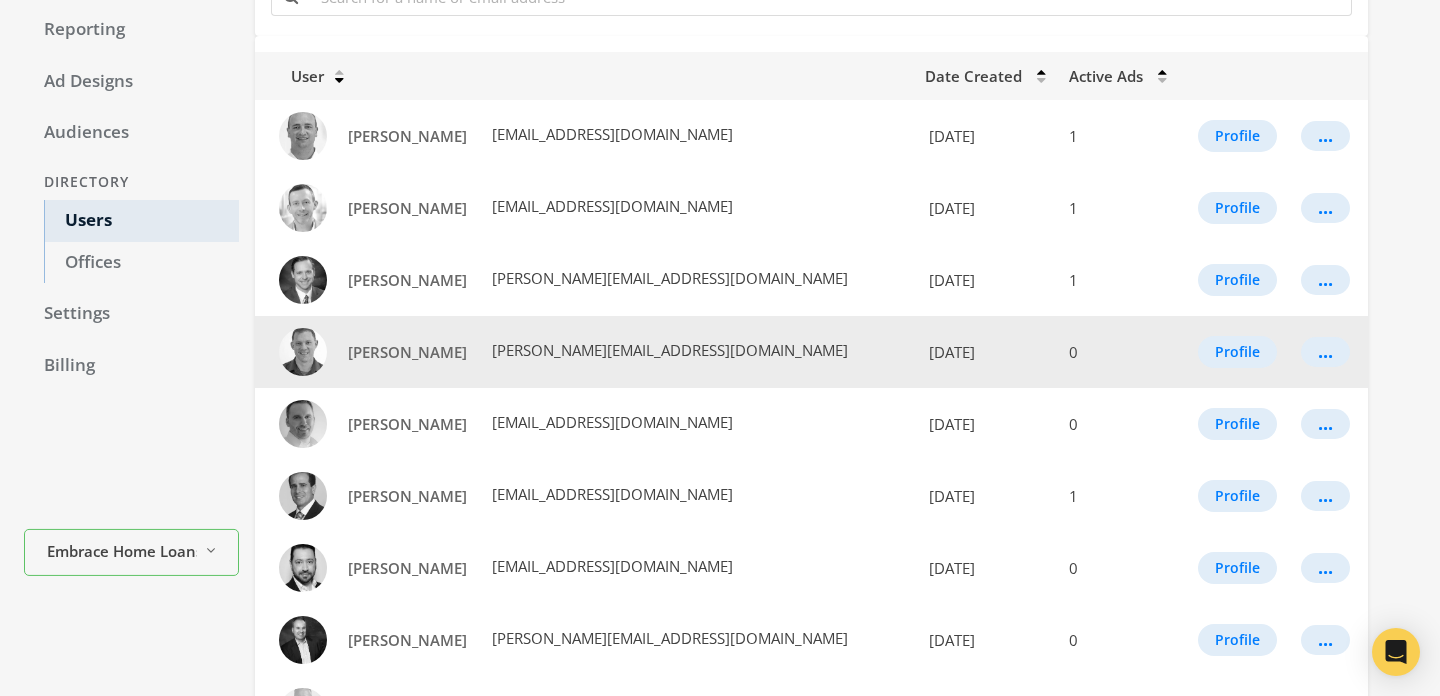 scroll, scrollTop: 210, scrollLeft: 0, axis: vertical 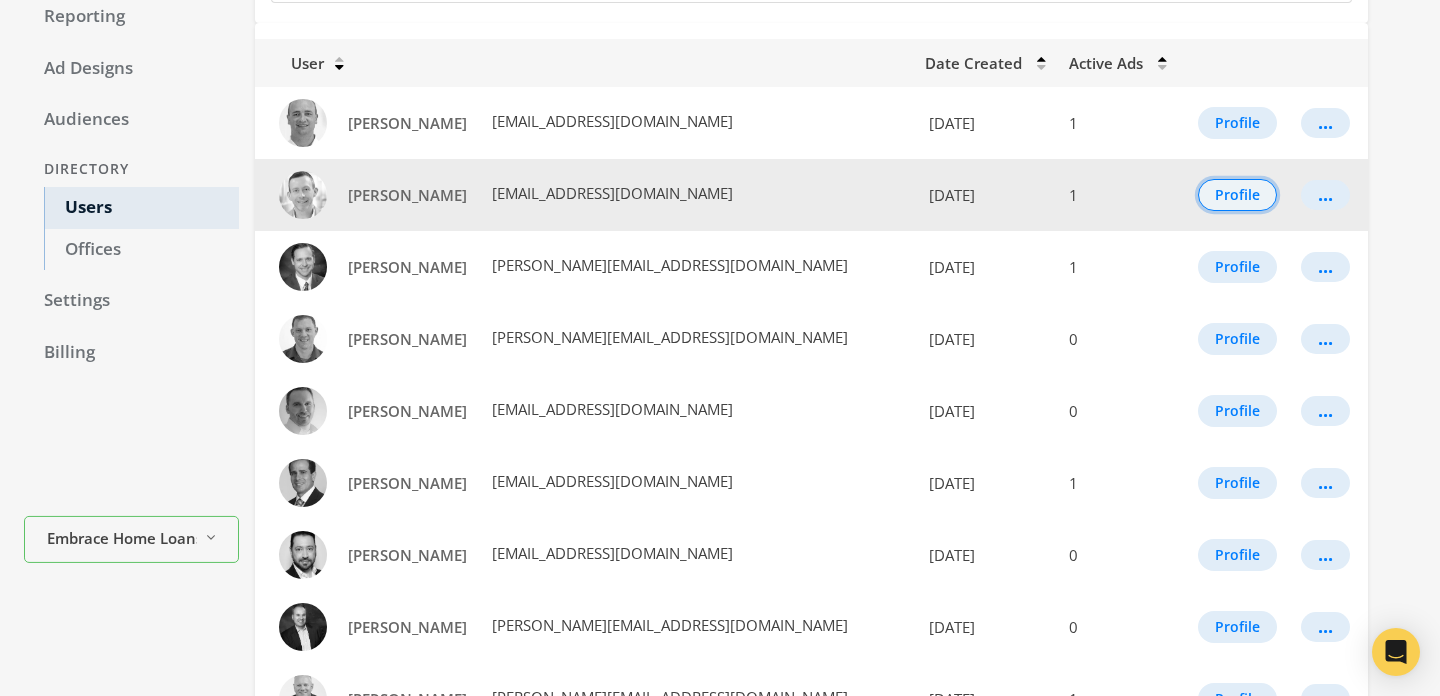click on "Profile" at bounding box center [1237, 195] 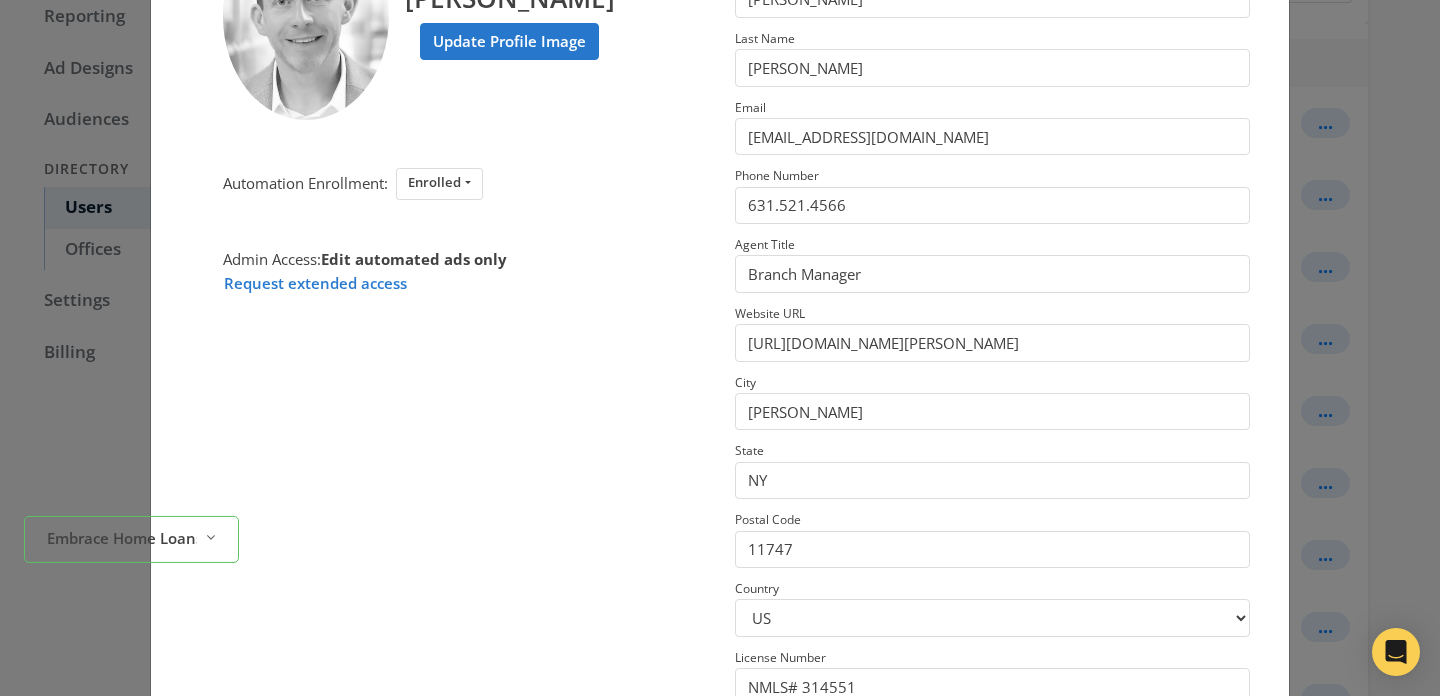 scroll, scrollTop: 320, scrollLeft: 0, axis: vertical 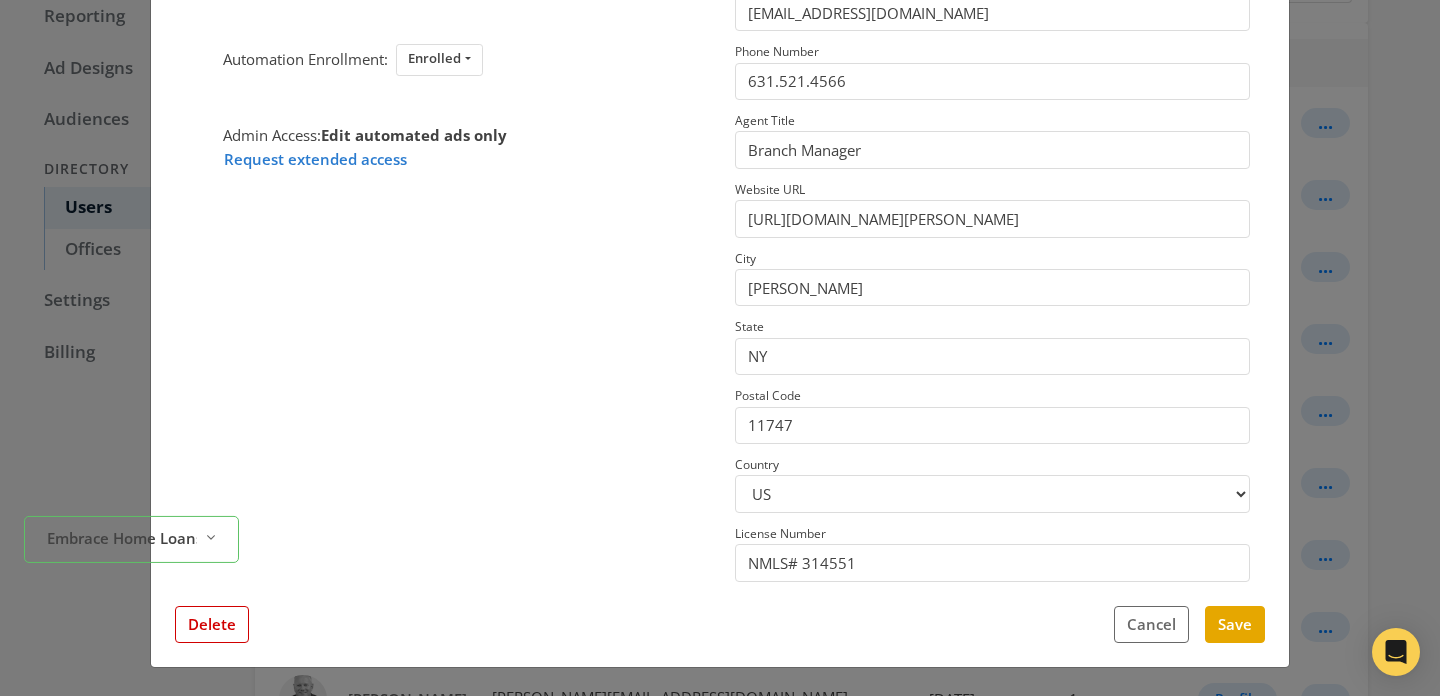 click on "Embrace Home Loans Reveal list of Embrace Home Loans" at bounding box center [131, 594] 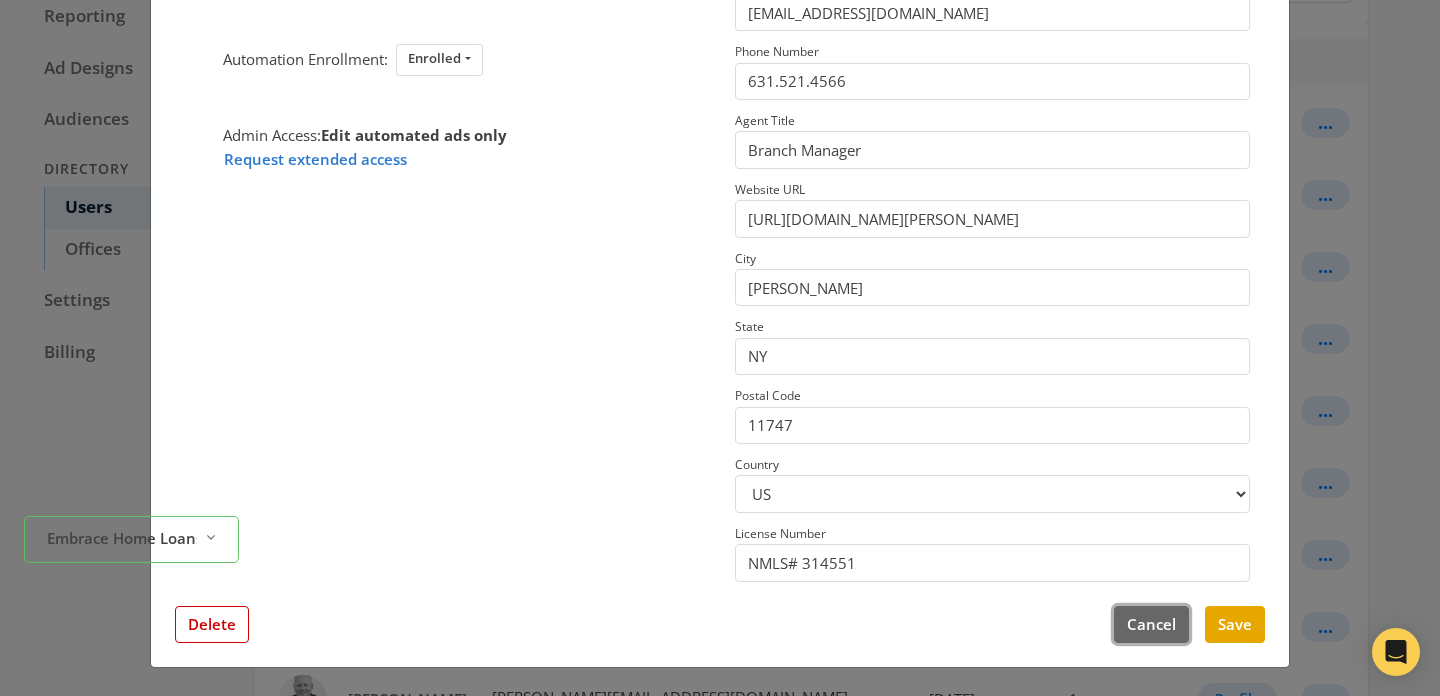 click on "Cancel" at bounding box center [1151, 624] 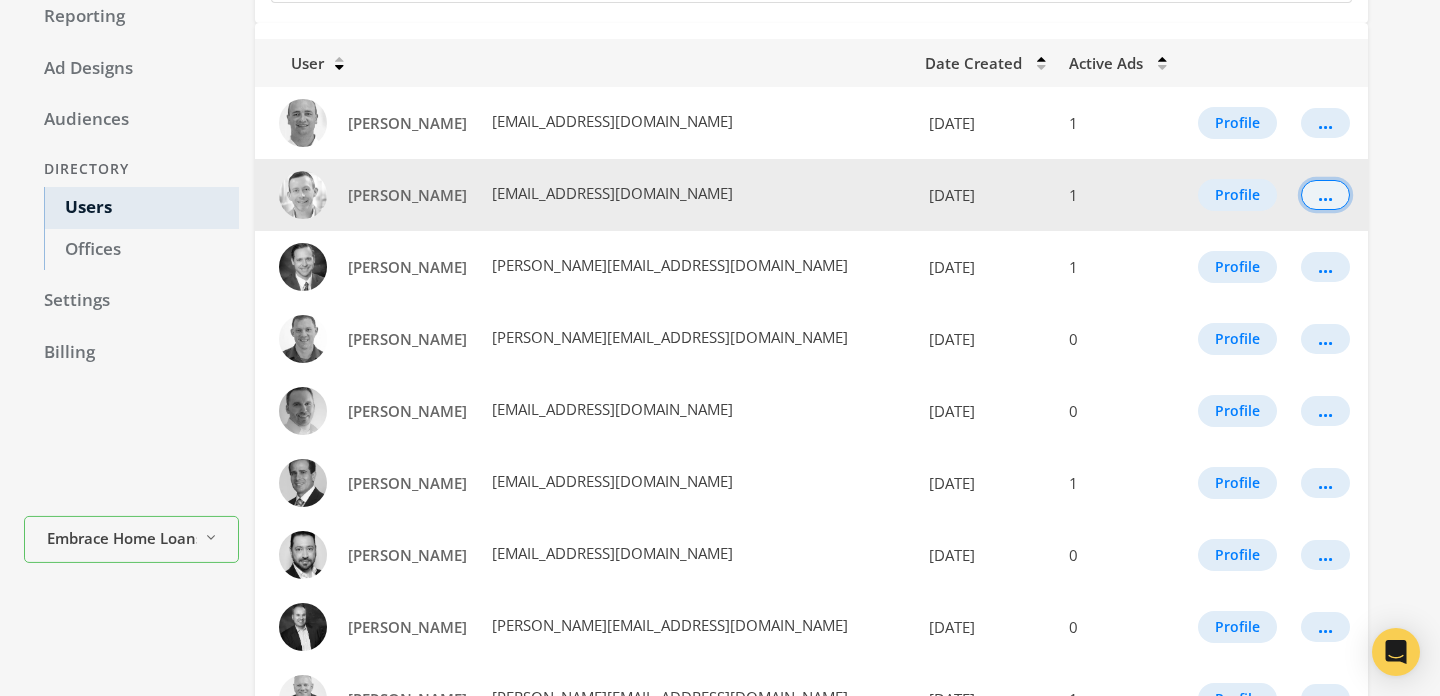 click on "..." at bounding box center [1325, 195] 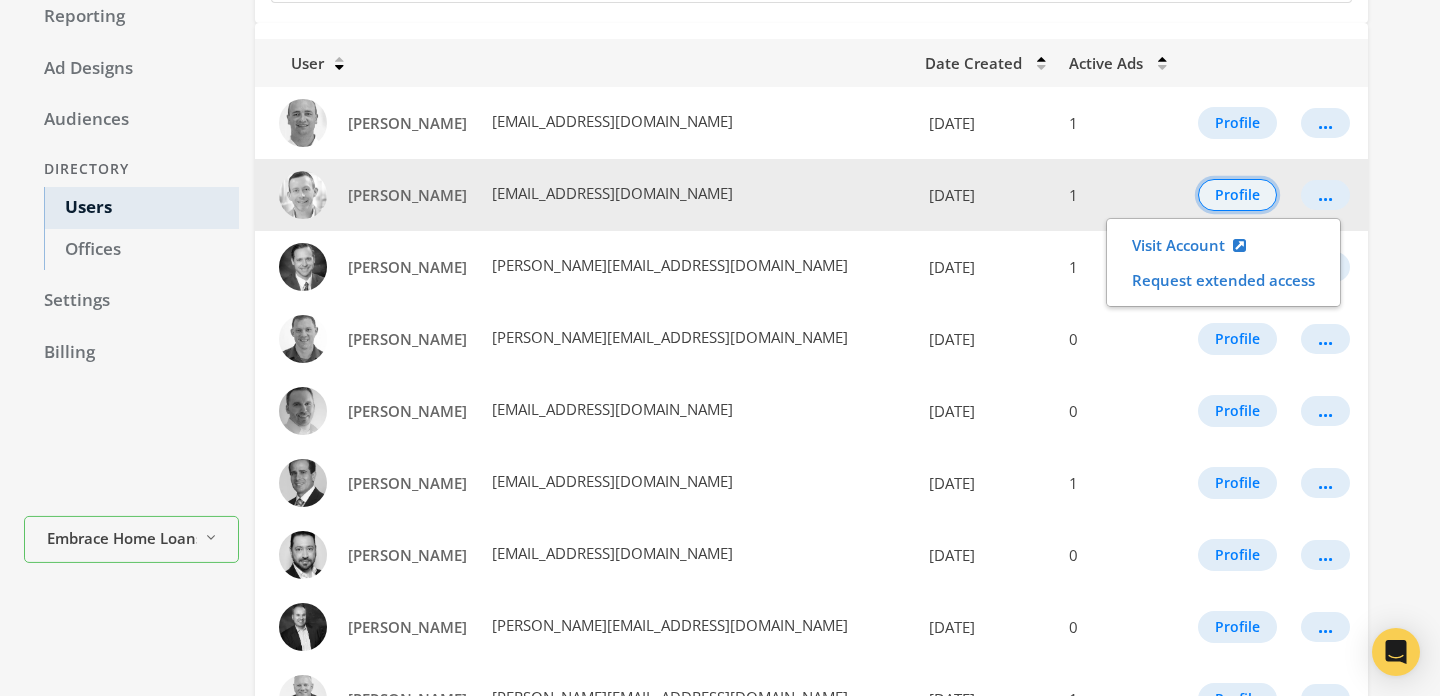 click on "Profile" at bounding box center (1237, 195) 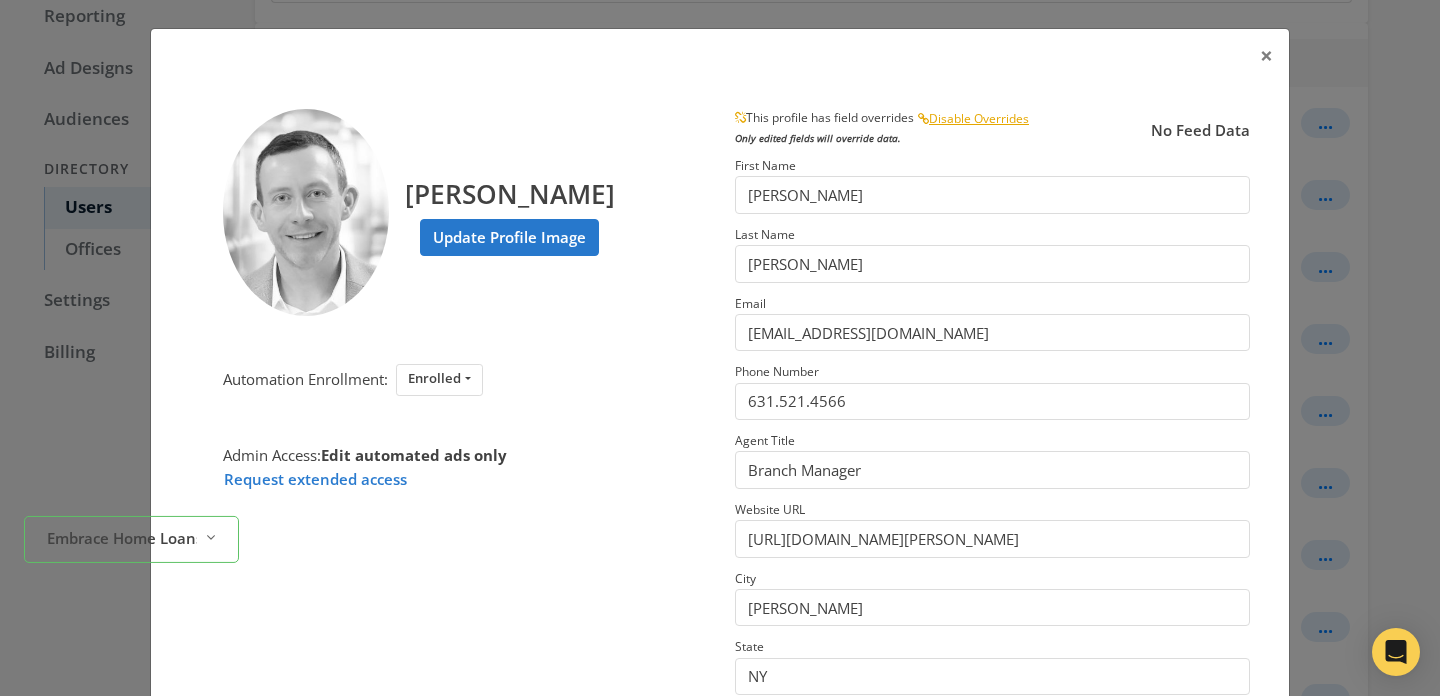 scroll, scrollTop: 320, scrollLeft: 0, axis: vertical 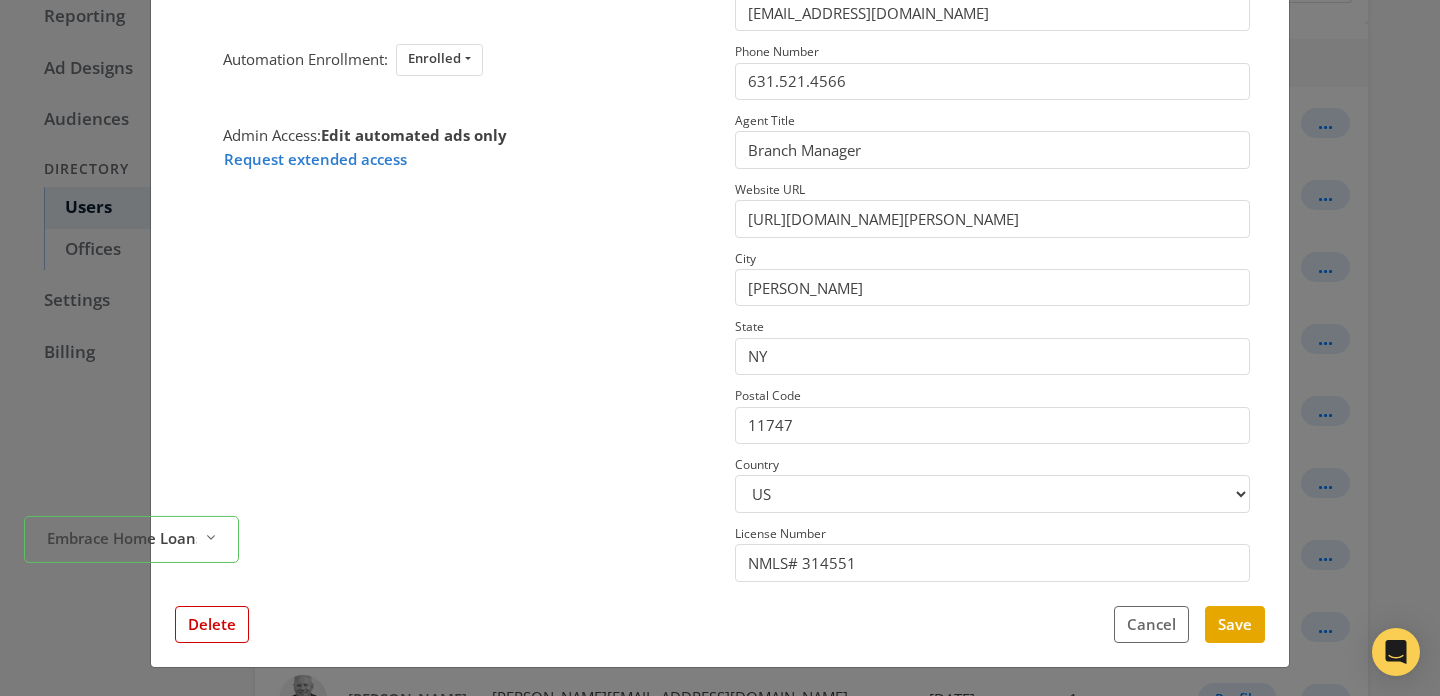 click on "Embrace Home Loans Reveal list of Embrace Home Loans" at bounding box center [131, 594] 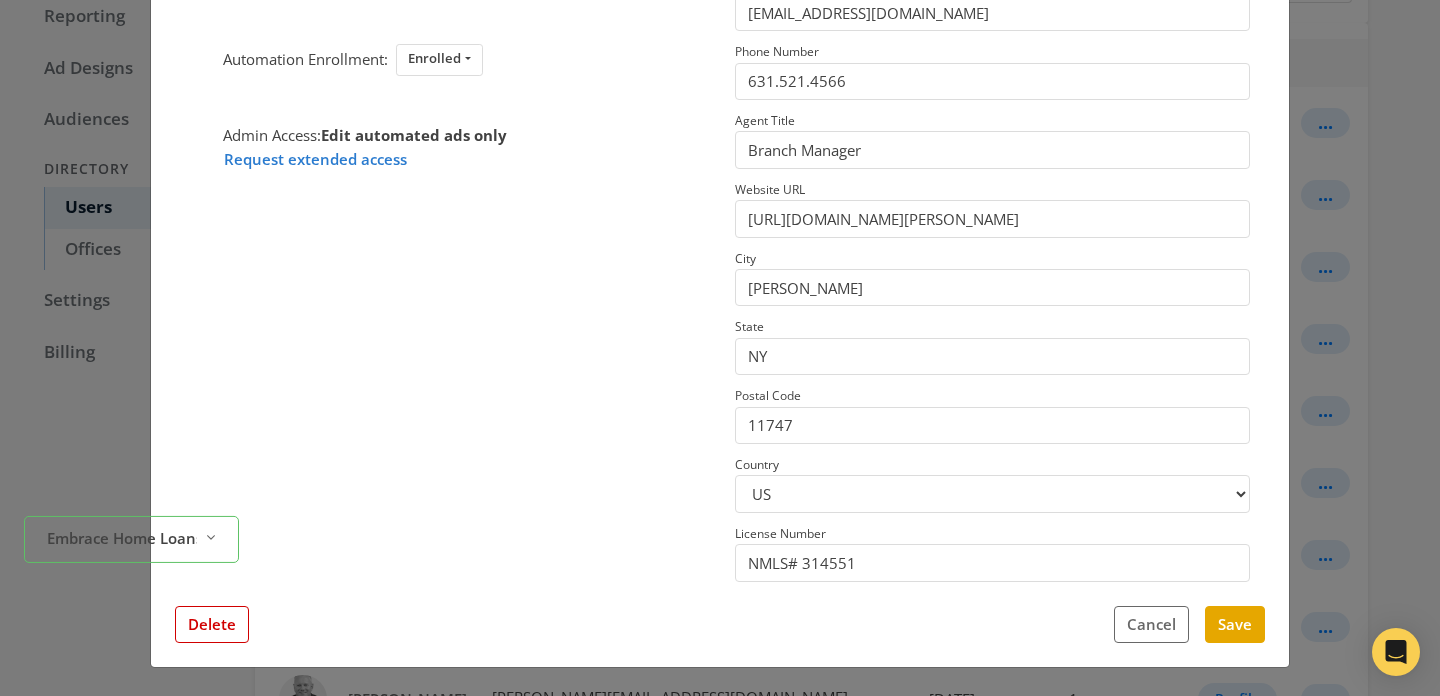 scroll, scrollTop: 317, scrollLeft: 0, axis: vertical 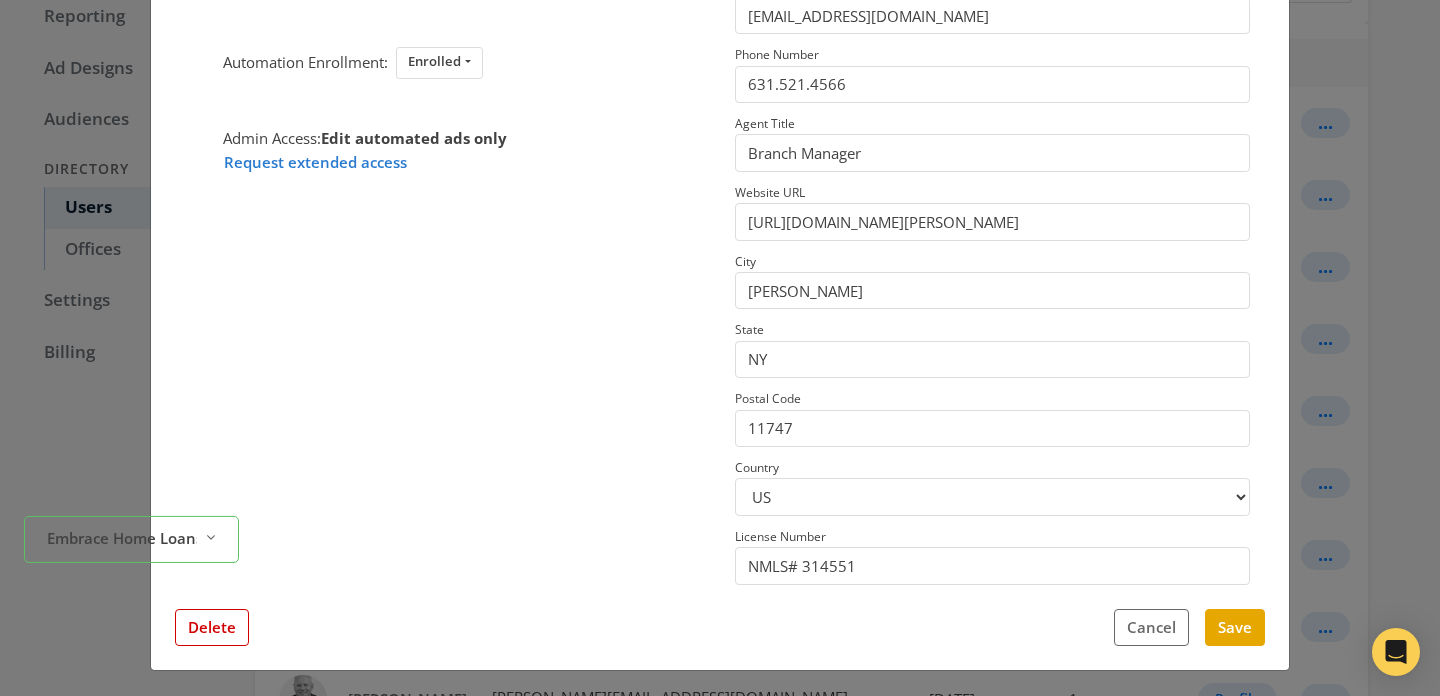 click on "Embrace Home Loans Reveal list of Embrace Home Loans" at bounding box center [131, 594] 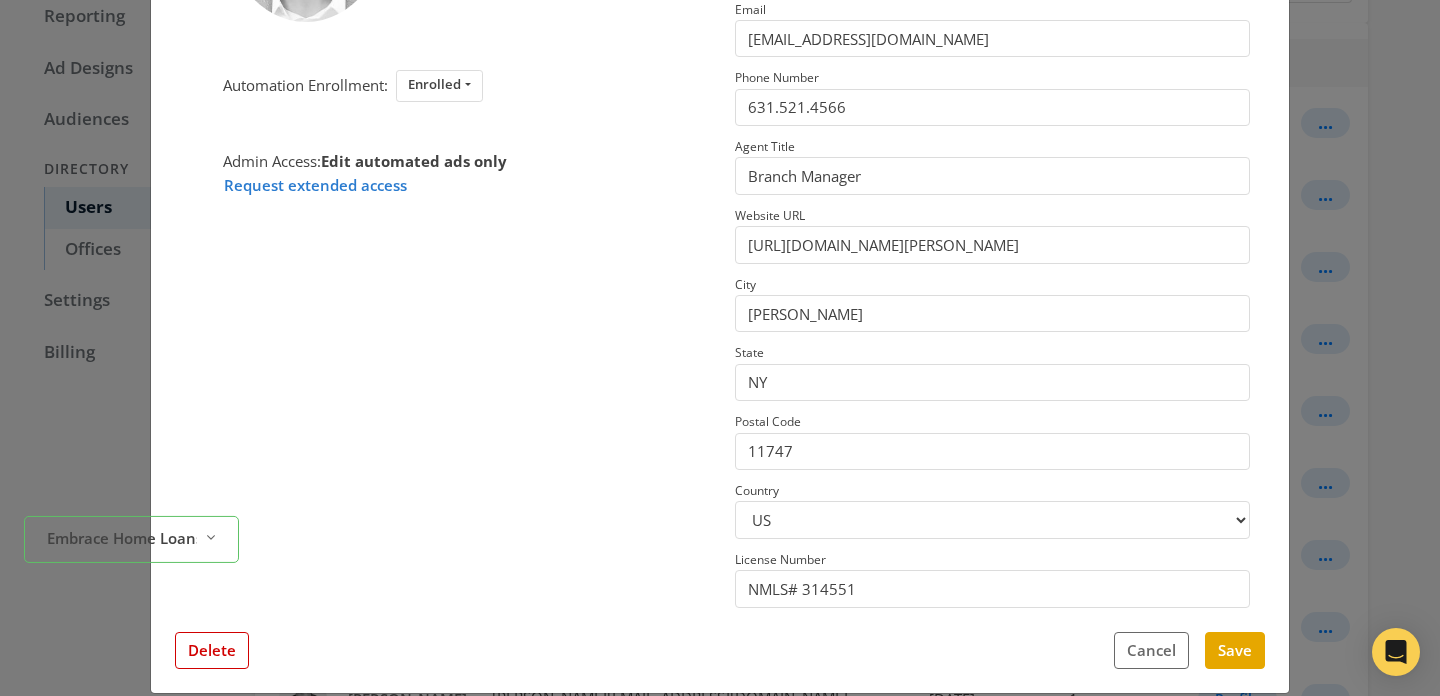 scroll, scrollTop: 320, scrollLeft: 0, axis: vertical 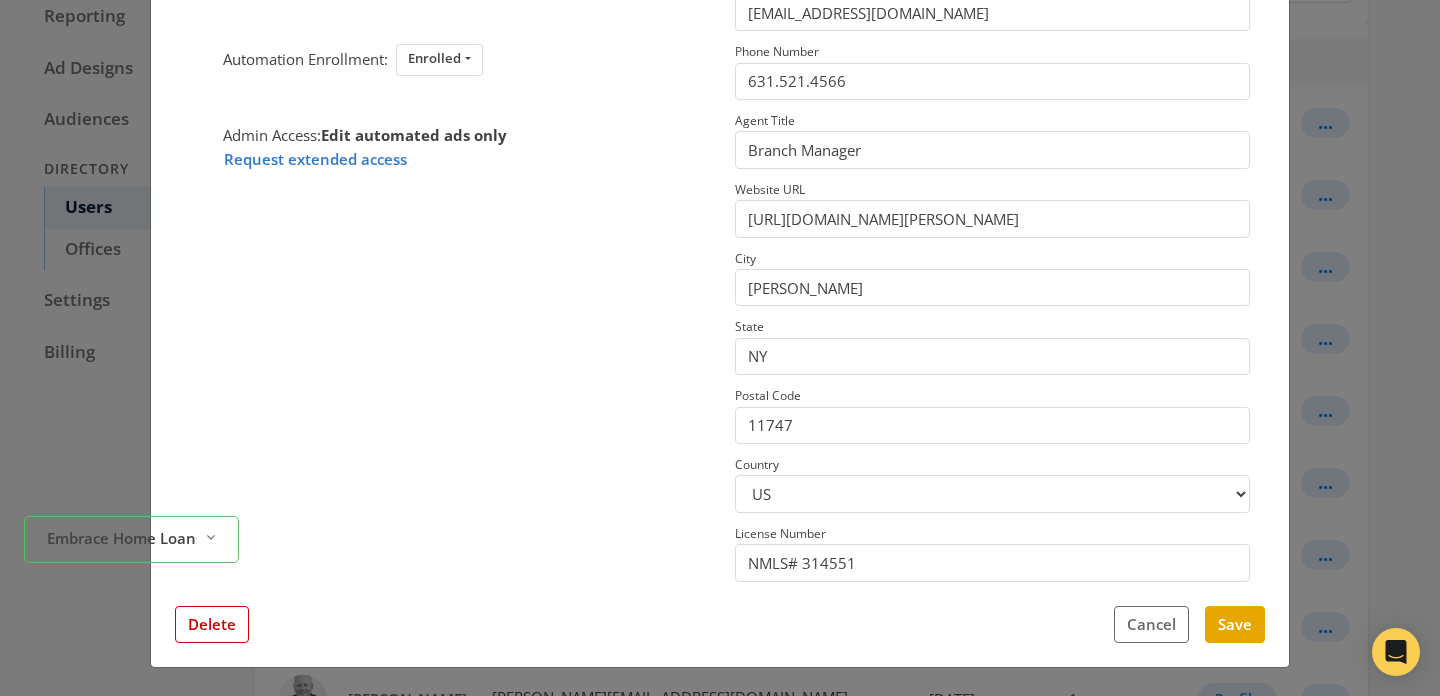 click on "Embrace Home Loans Reveal list of Embrace Home Loans" at bounding box center [131, 594] 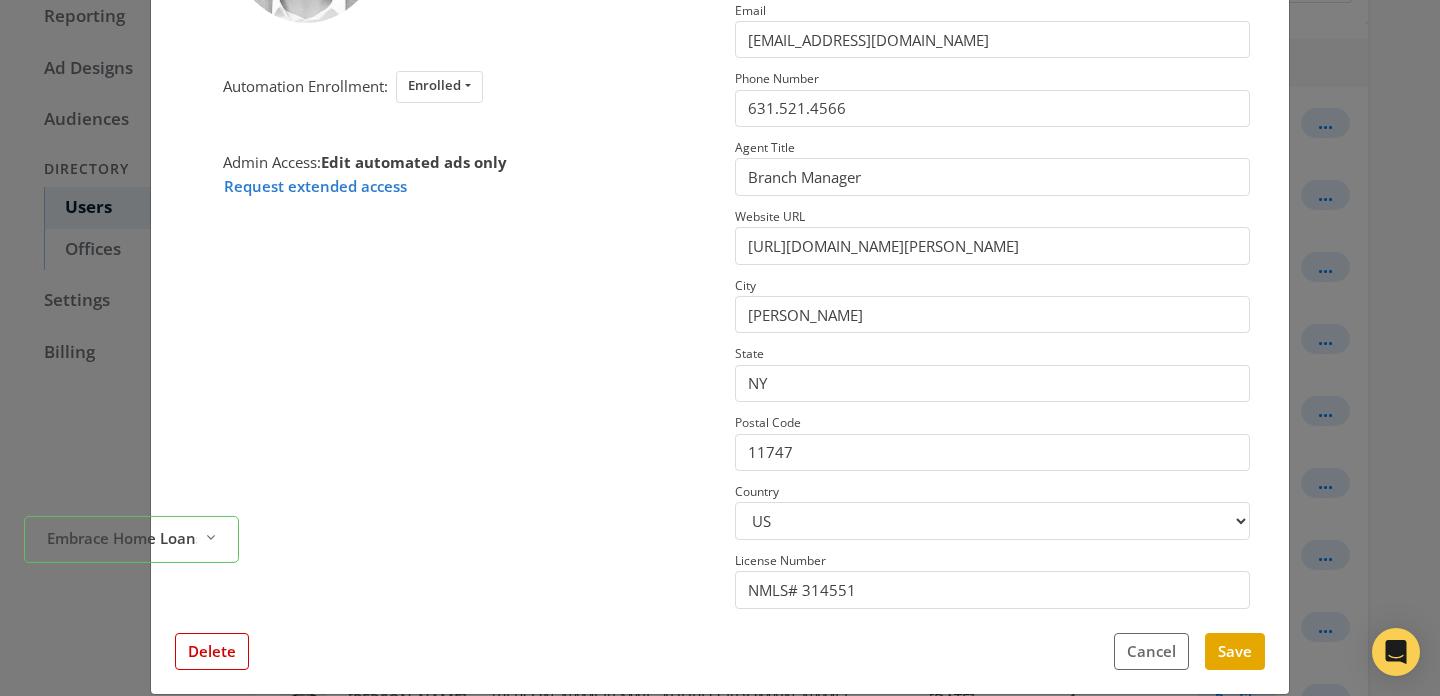 click on "Embrace Home Loans Reveal list of Embrace Home Loans" at bounding box center [131, 594] 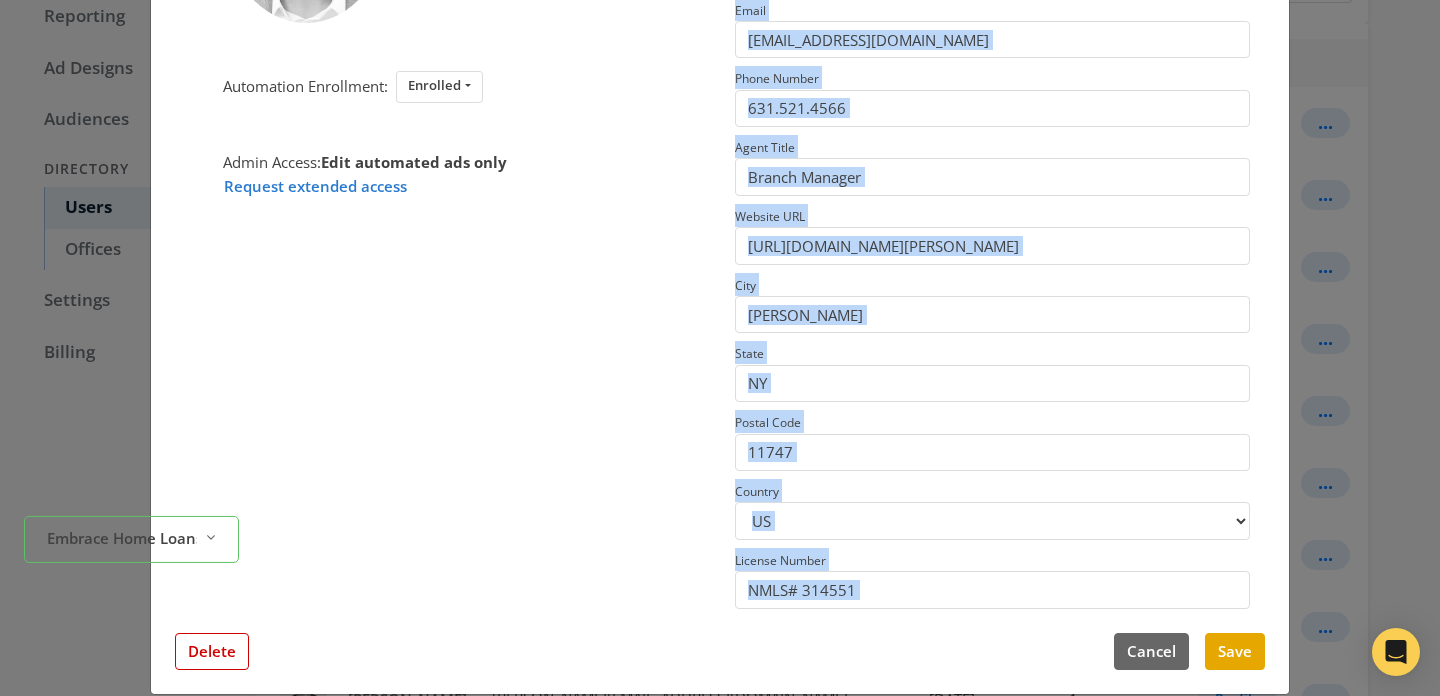 drag, startPoint x: 795, startPoint y: 571, endPoint x: 1170, endPoint y: 647, distance: 382.62384 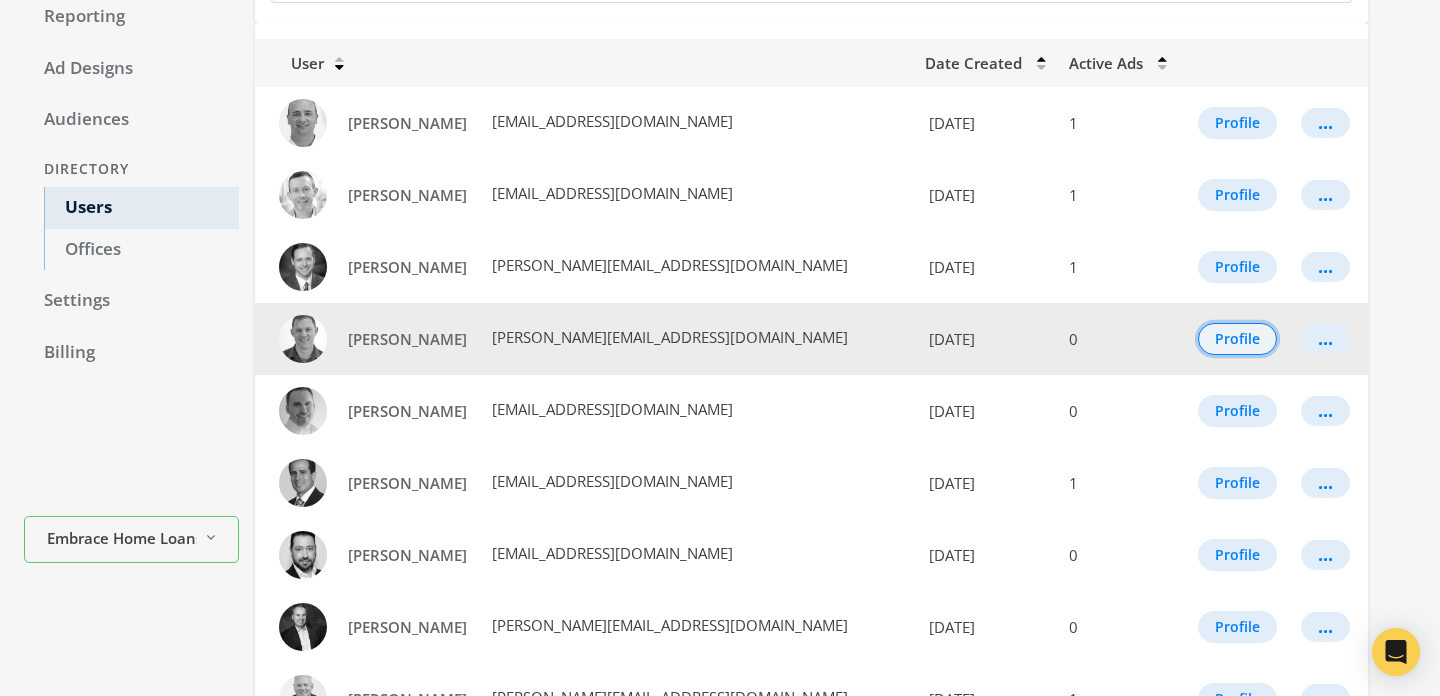 click on "Profile" at bounding box center [1237, 339] 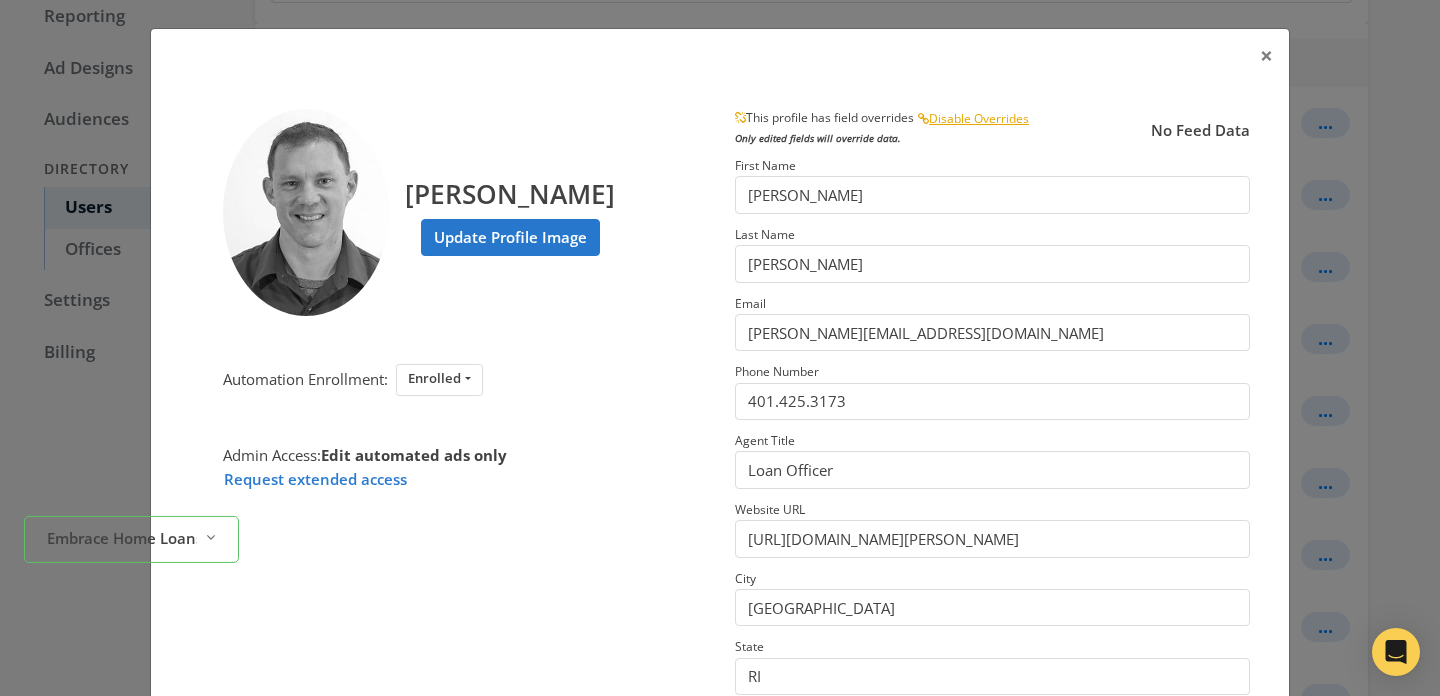 scroll, scrollTop: 320, scrollLeft: 0, axis: vertical 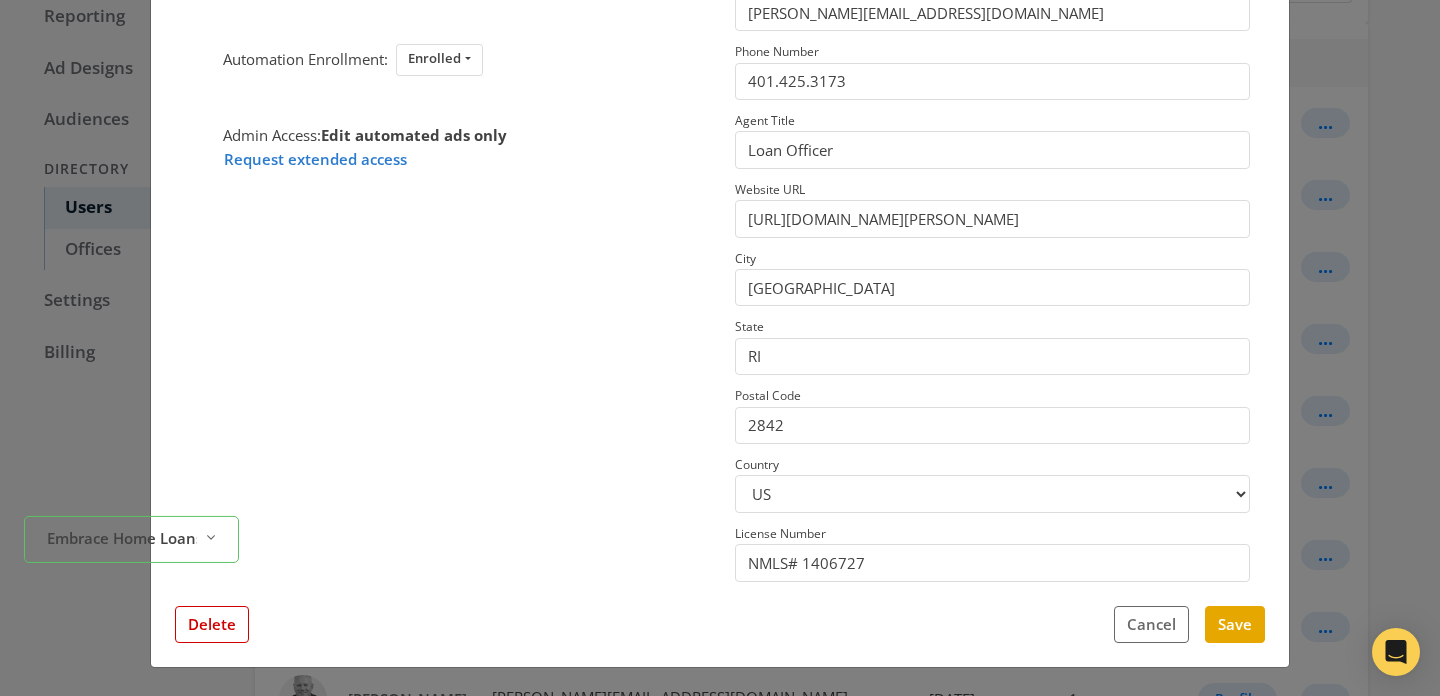 click on "Embrace Home Loans Reveal list of Embrace Home Loans" at bounding box center (131, 594) 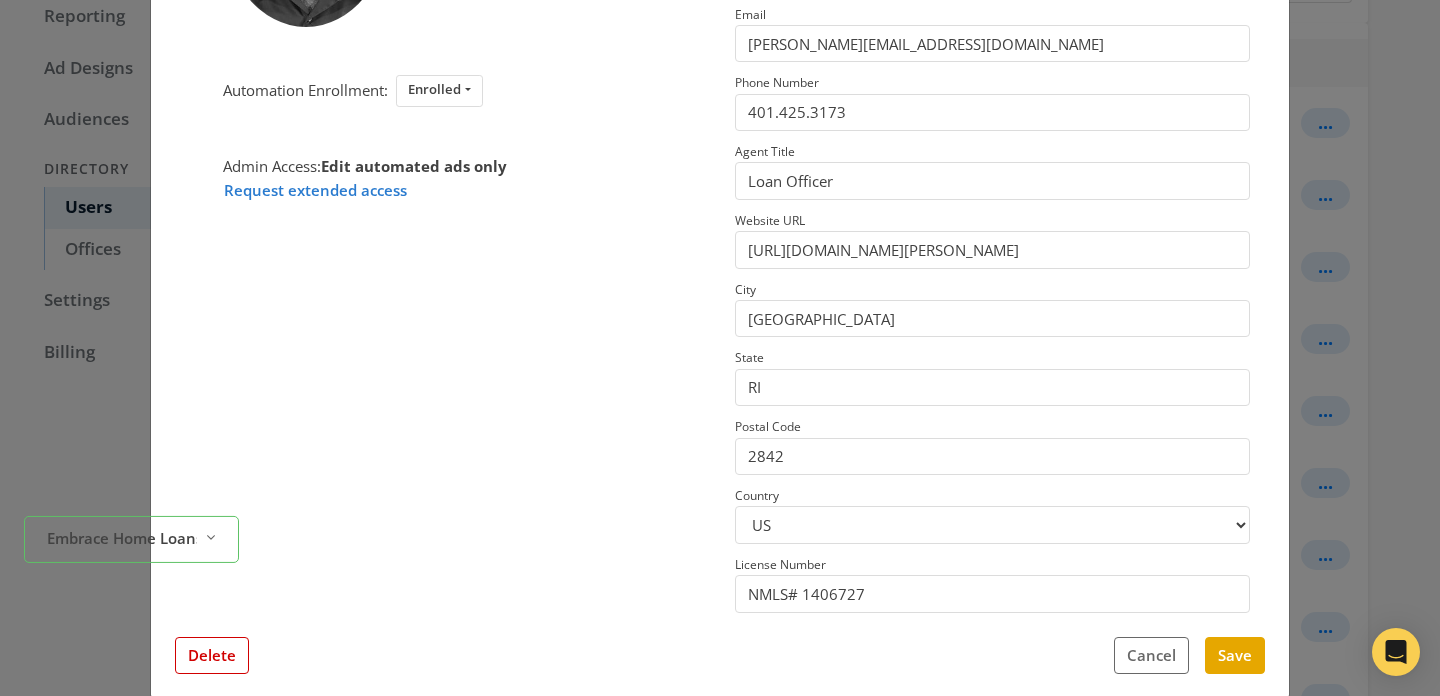 scroll, scrollTop: 309, scrollLeft: 0, axis: vertical 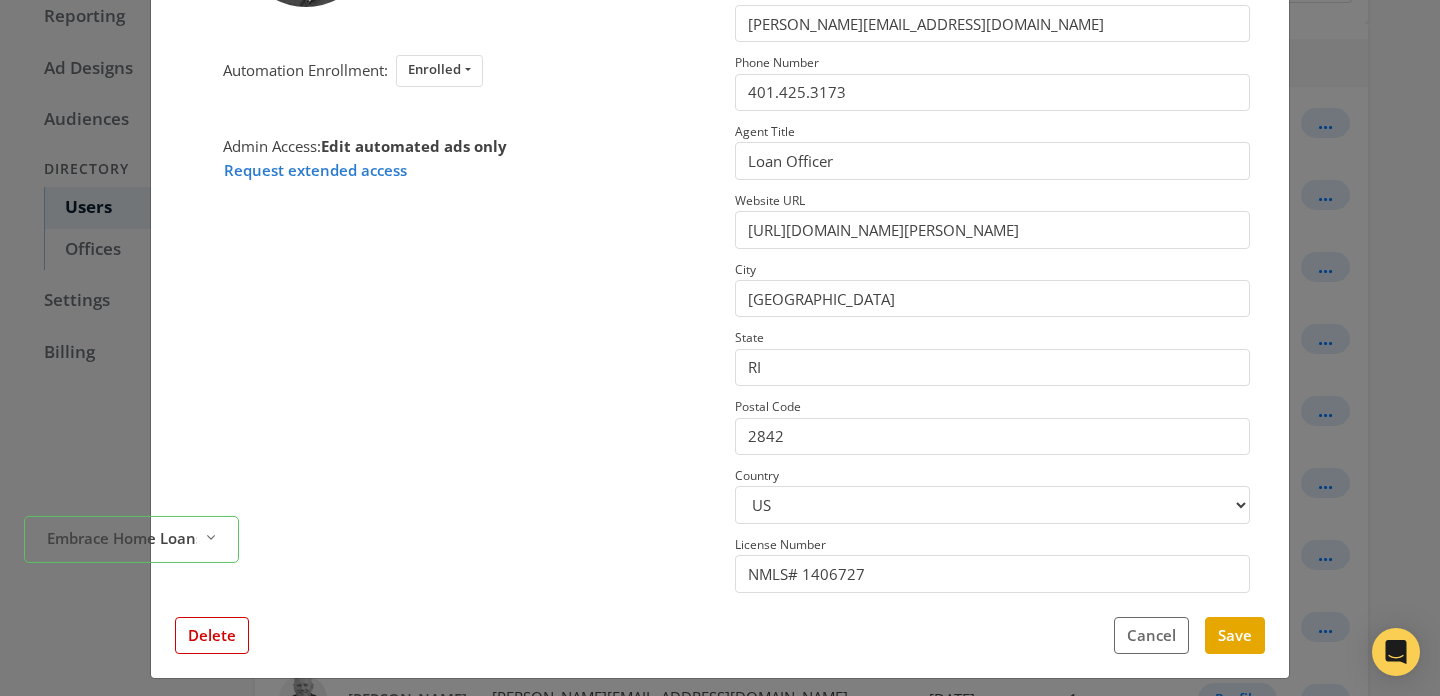 click on "Embrace Home Loans Reveal list of Embrace Home Loans" at bounding box center (131, 594) 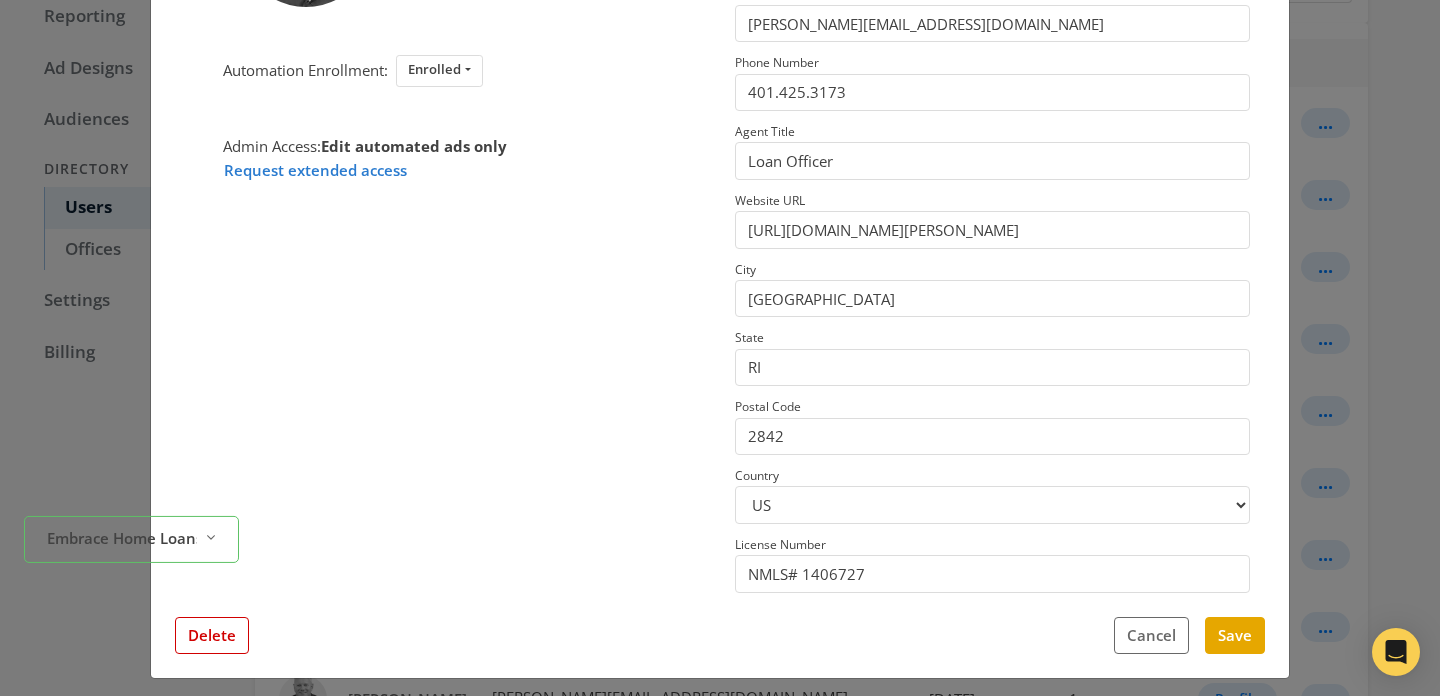 click on "Embrace Home Loans Reveal list of Embrace Home Loans" at bounding box center (131, 594) 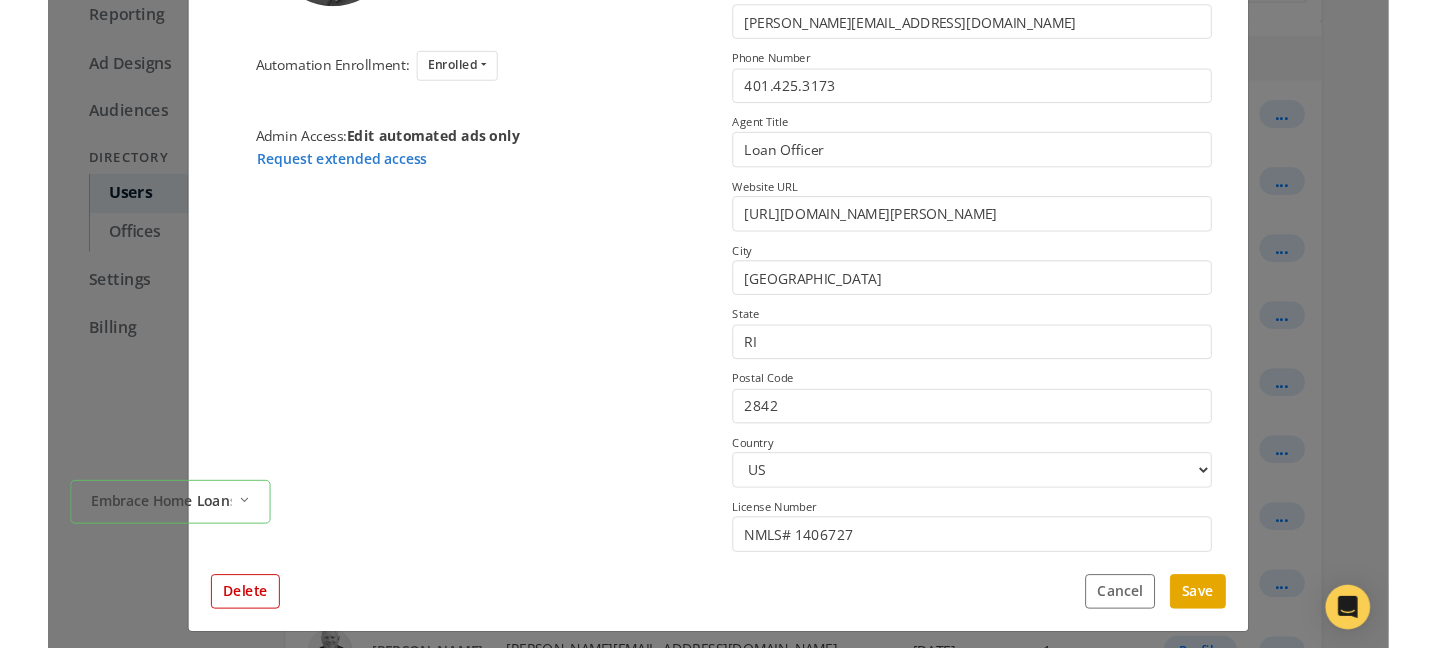 scroll, scrollTop: 320, scrollLeft: 0, axis: vertical 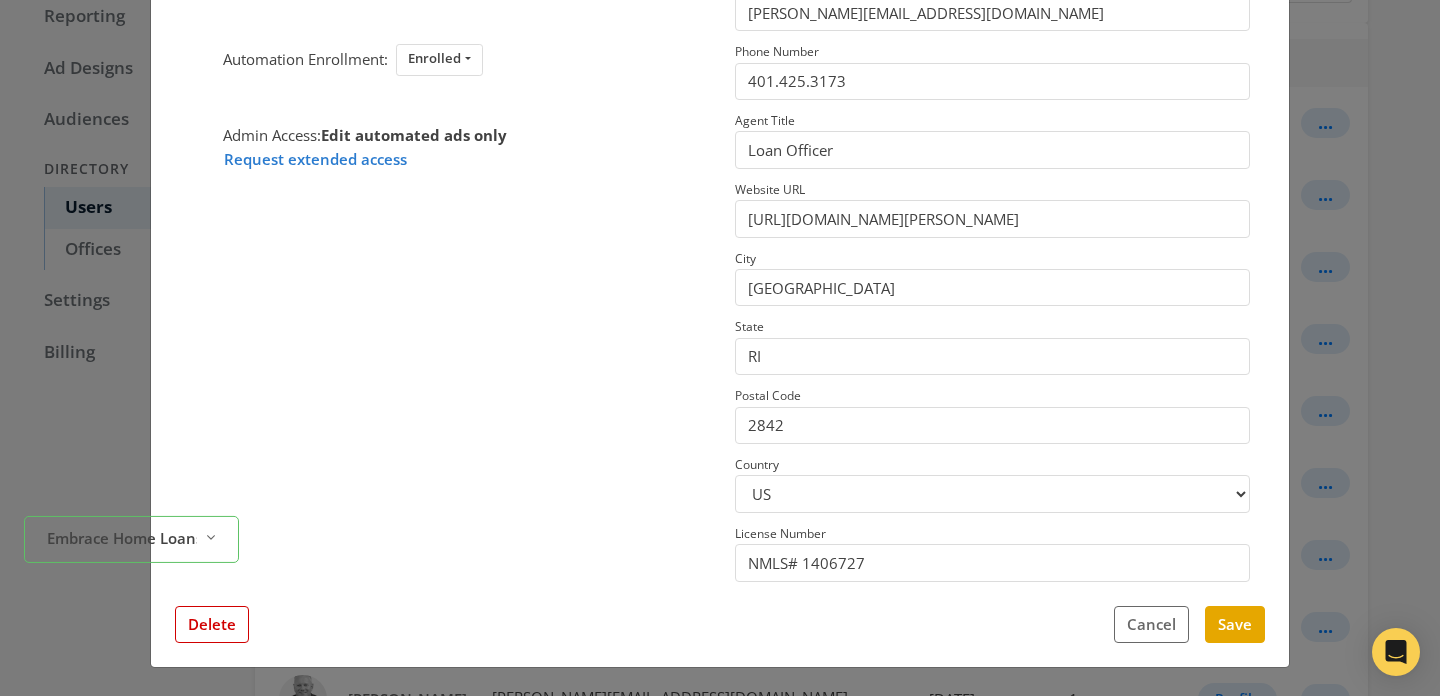 click on "Embrace Home Loans Reveal list of Embrace Home Loans" at bounding box center [131, 594] 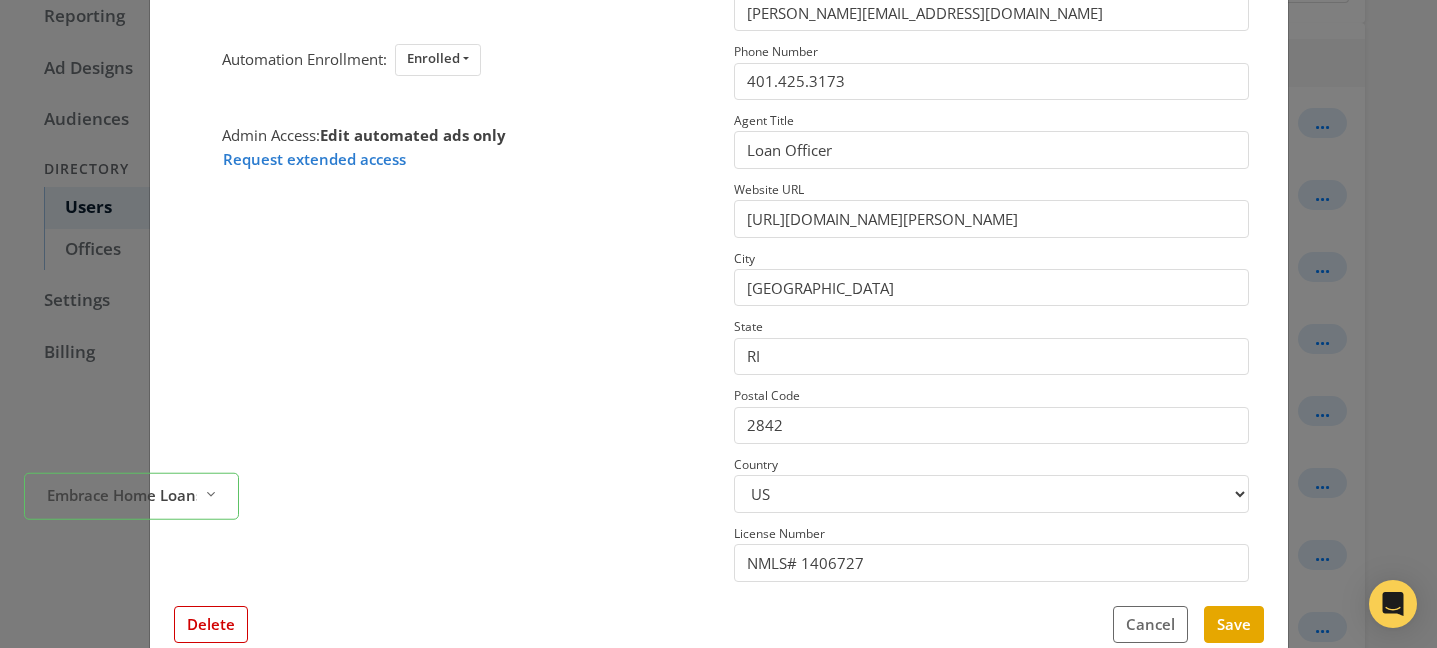 click on "Embrace Home Loans Reveal list of Embrace Home Loans" at bounding box center (131, 551) 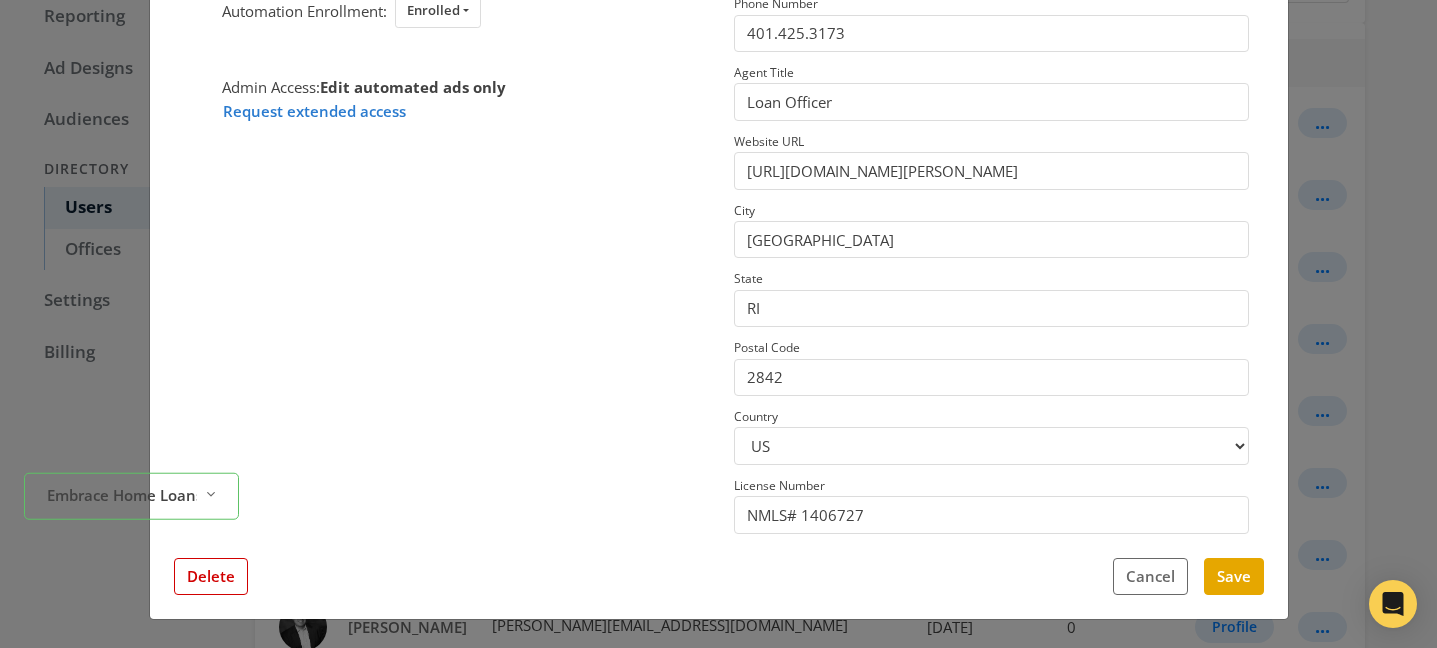 click on "Embrace Home Loans Reveal list of Embrace Home Loans" at bounding box center (131, 551) 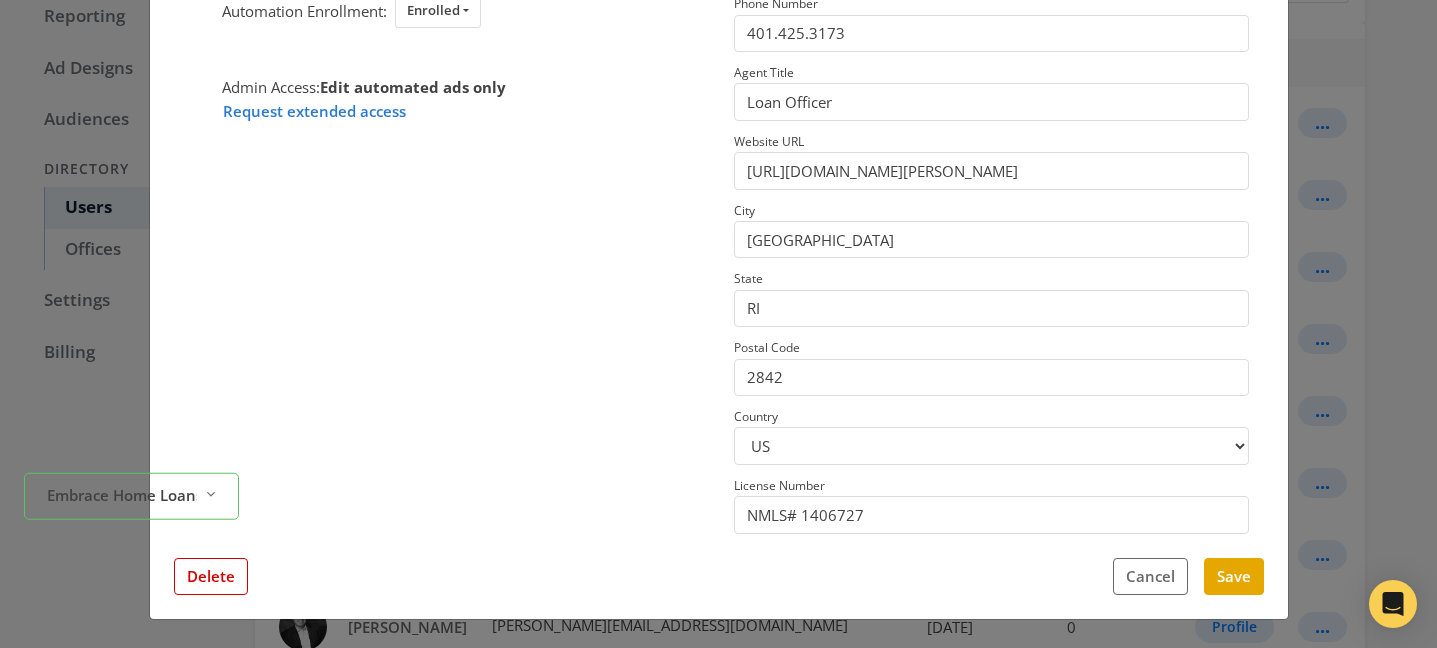 drag, startPoint x: 90, startPoint y: 644, endPoint x: 90, endPoint y: 691, distance: 47 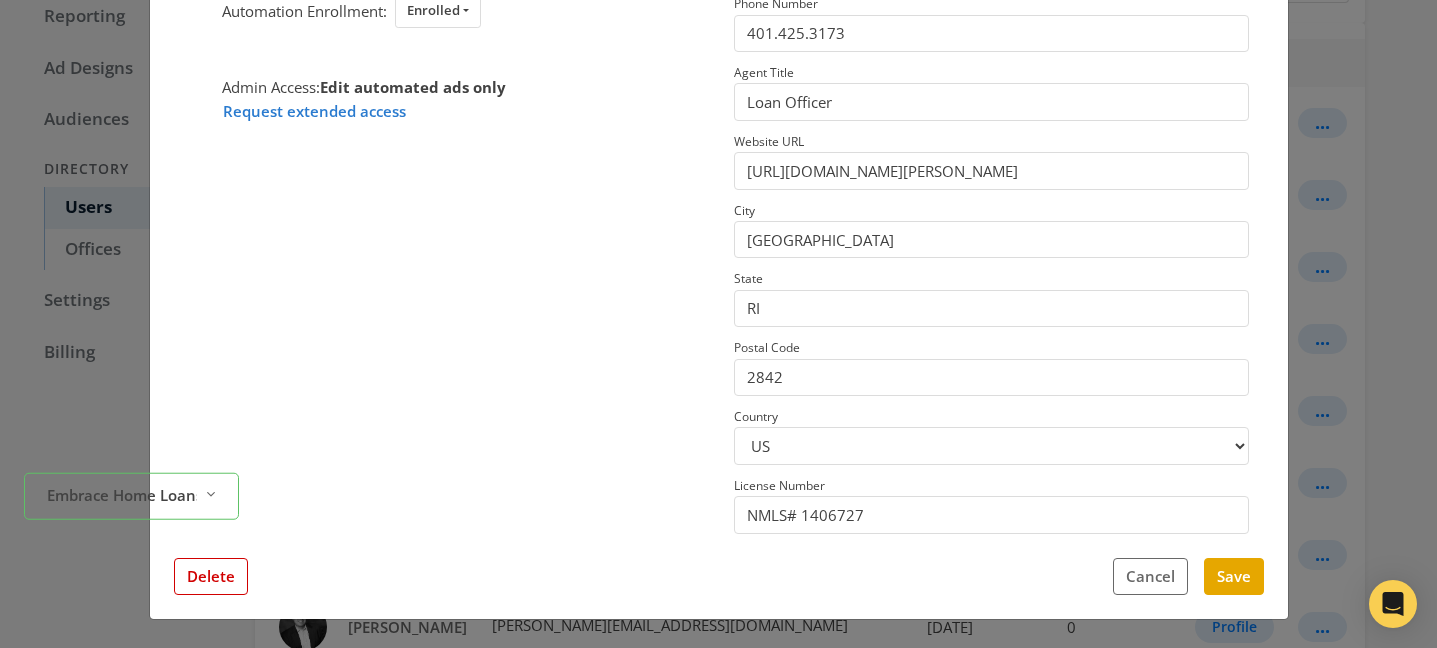 click on "× Jason Andrzejczyk Update Profile Image Automation Enrollment:  Enrolled Enrolled Not Enrolled Admin Access:  Edit automated ads only Request extended access  This profile has field overrides    Disable Overrides Only edited fields will override data. No Feed Data First Name Jason Last Name Andrzejczyk Email JasonA@embracehomeloans.com Phone Number 401.425.3173 Agent Title Loan Officer Website URL https://www.embracehomeloans.com/location/rhode-island/middletown/jason-andrzejczyk City Middletown State RI Postal Code 2842 Country US CA License Number NMLS# 1406727 Close Feed Data first name:  Jason last name:  Andrzejczyk email:  JasonA@embracehomeloans.com phone:  401.425.3173 title:  Loan Officer website url:  https://www.embracehomeloans.com/location/rhode-island/middletown/jason-andrzejczyk city:  Middletown state:  RI postal code:  2842 country:  US license number:  NMLS# 1406727 photo URL:  https://cdn.attachments.adwerx.com/account_profiles/images/000/120/458/original/data?1699878947 Delete Cancel" at bounding box center [718, 324] 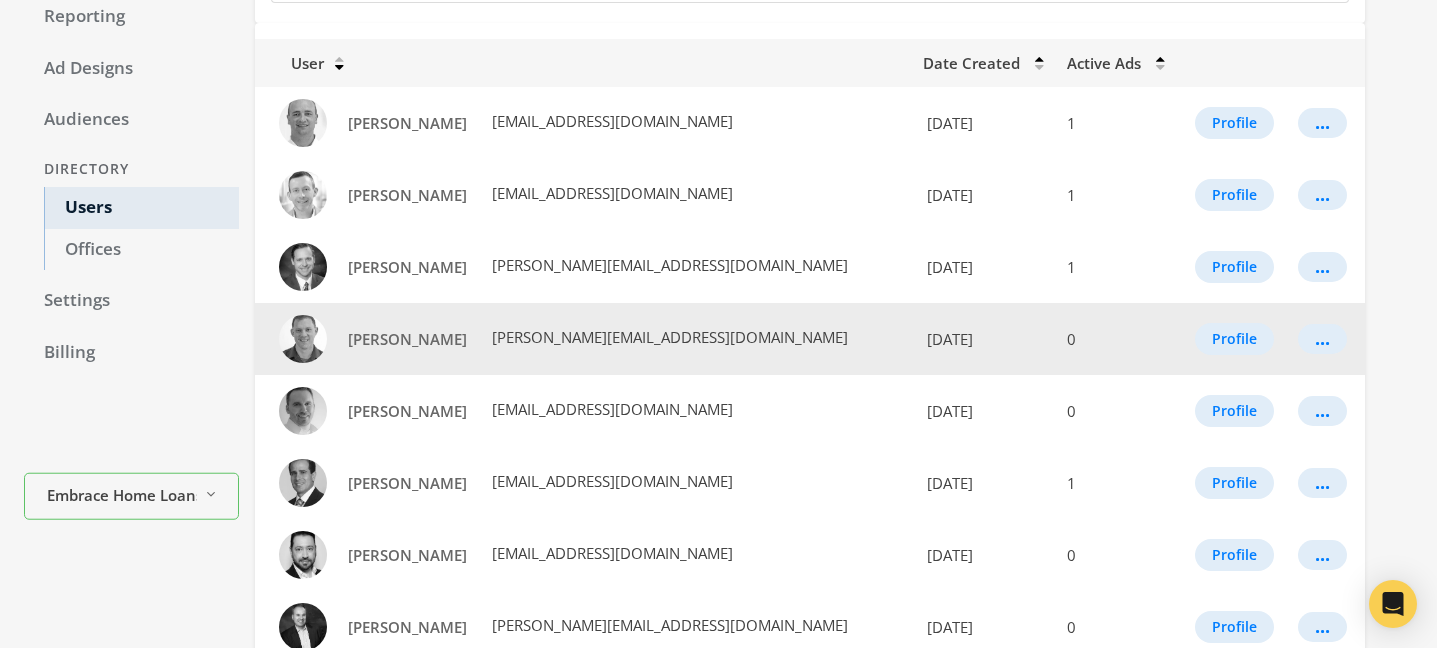 click on "Profile" at bounding box center (1230, 339) 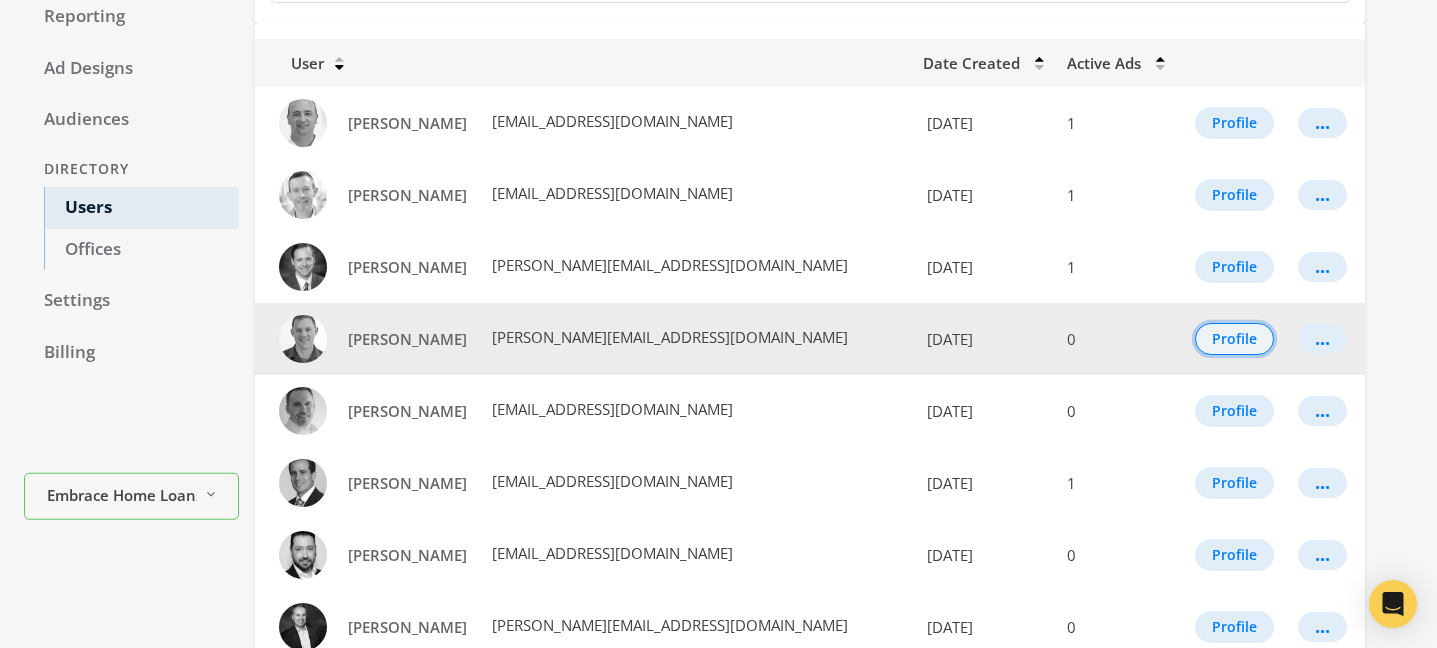 click on "Profile" at bounding box center (1234, 339) 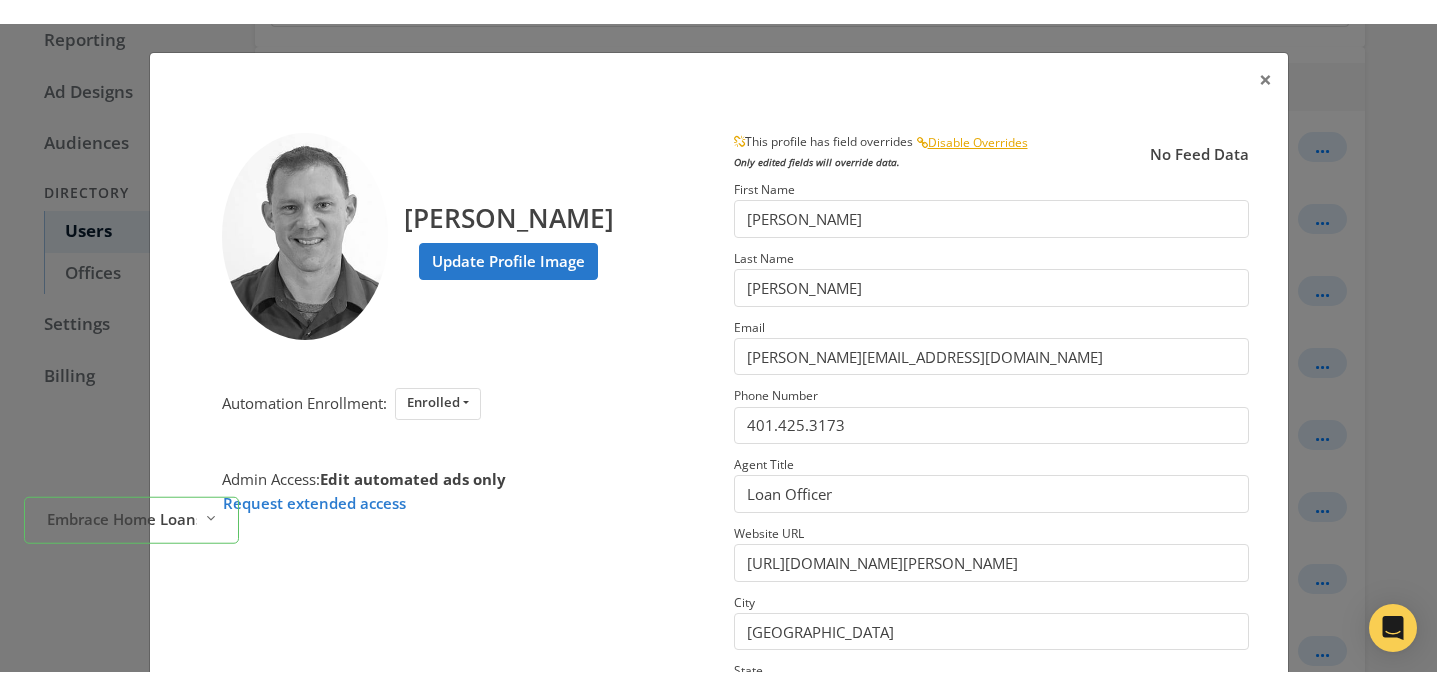 scroll, scrollTop: 368, scrollLeft: 0, axis: vertical 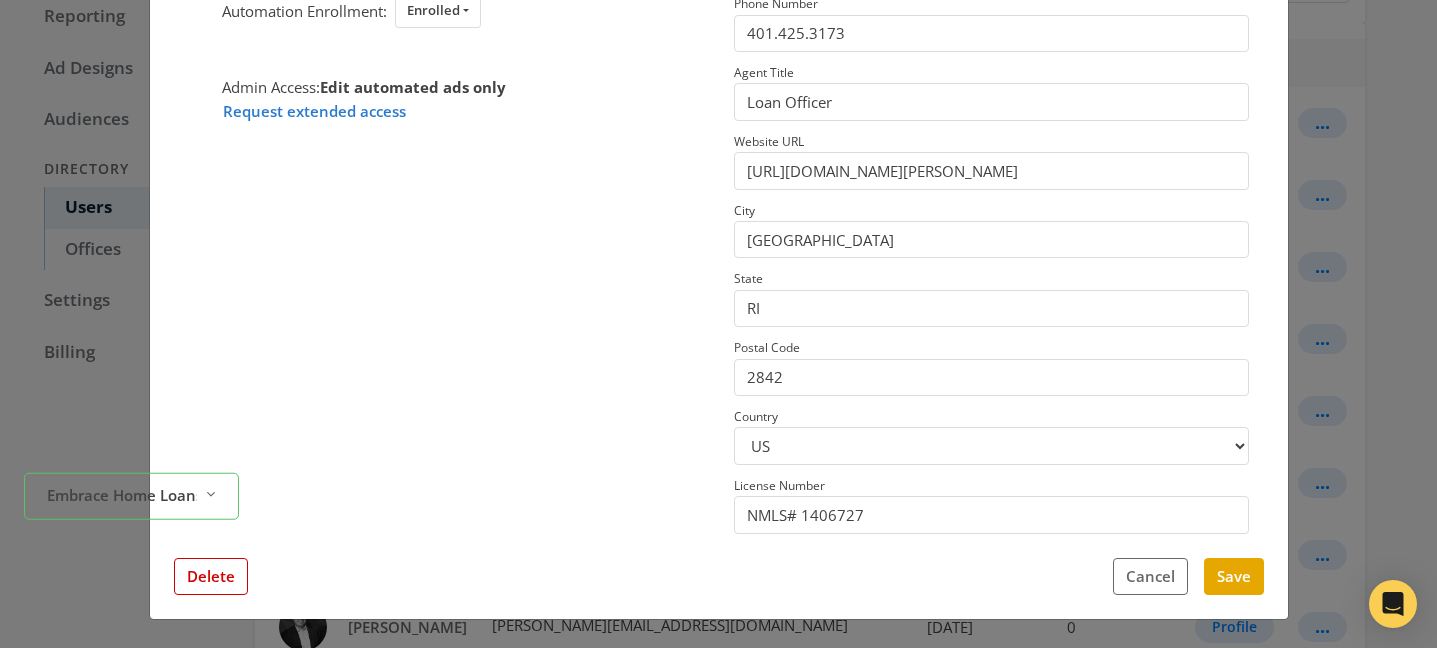 click on "Embrace Home Loans Reveal list of Embrace Home Loans" at bounding box center (131, 551) 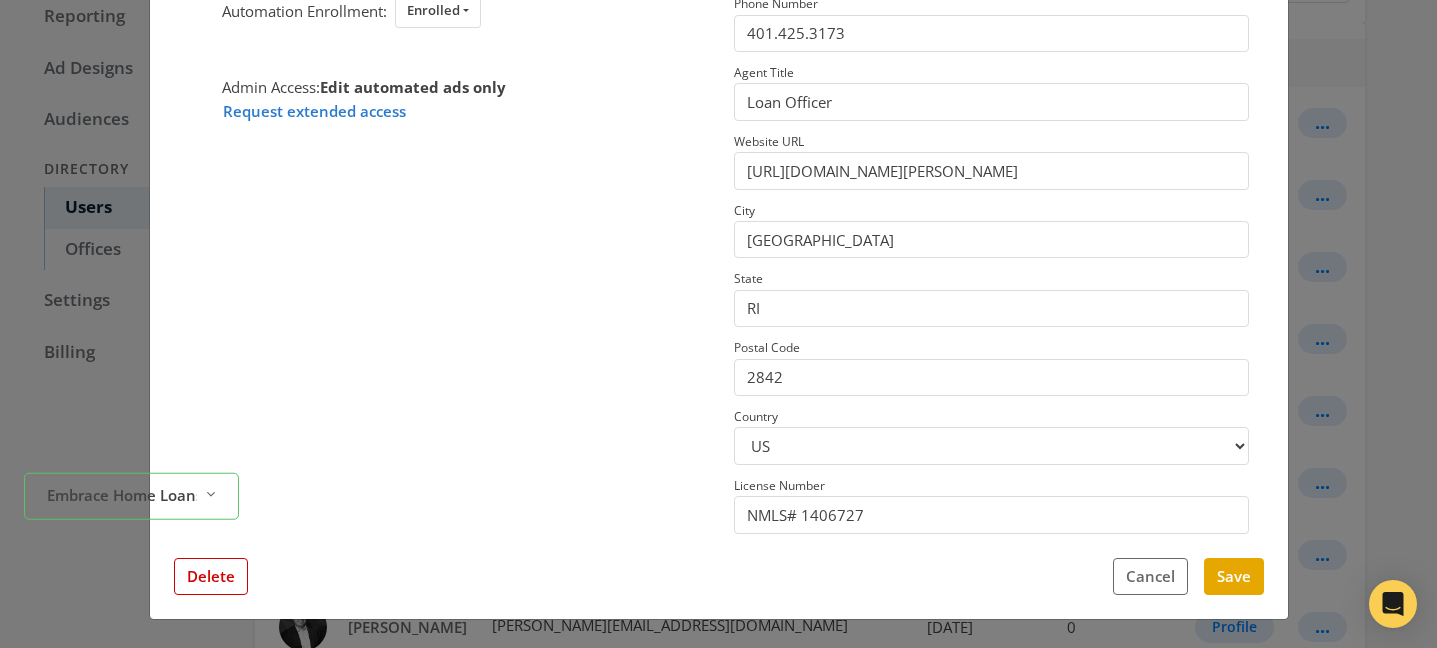click on "Embrace Home Loans Reveal list of Embrace Home Loans" at bounding box center [131, 551] 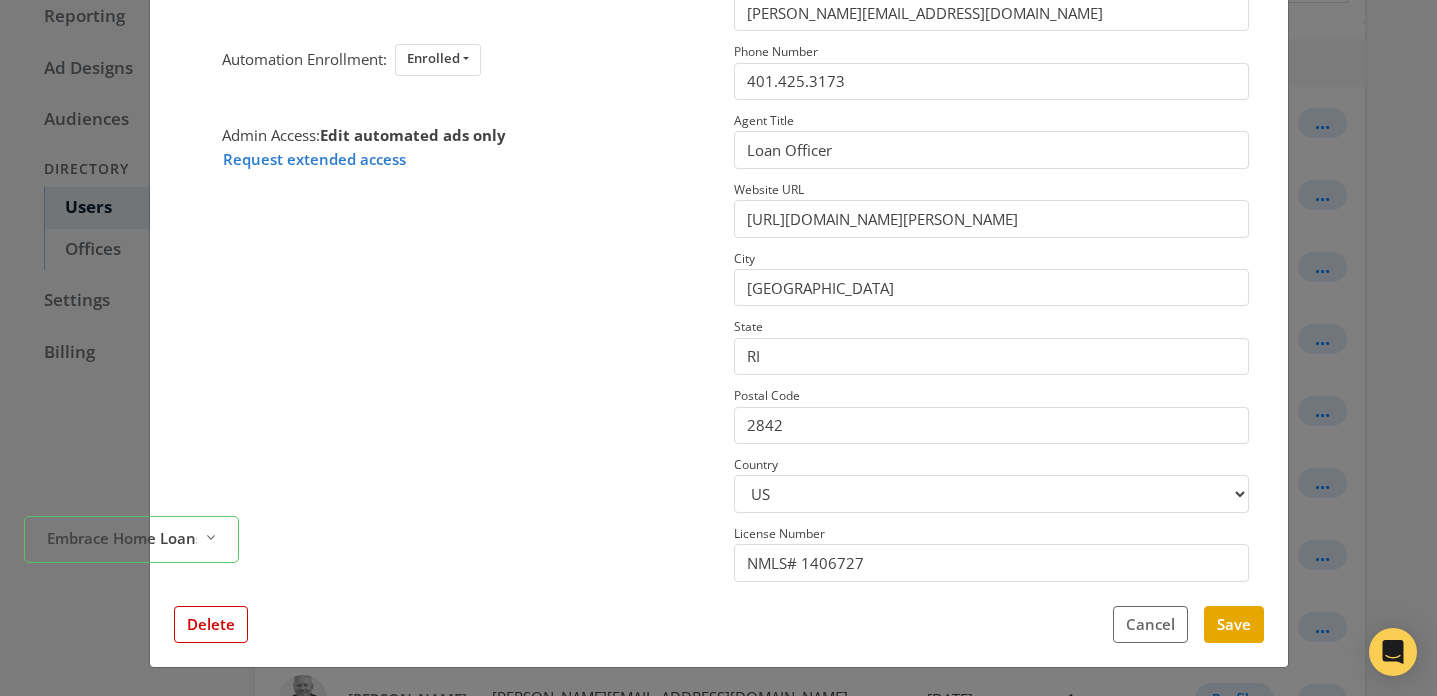 scroll, scrollTop: 320, scrollLeft: 0, axis: vertical 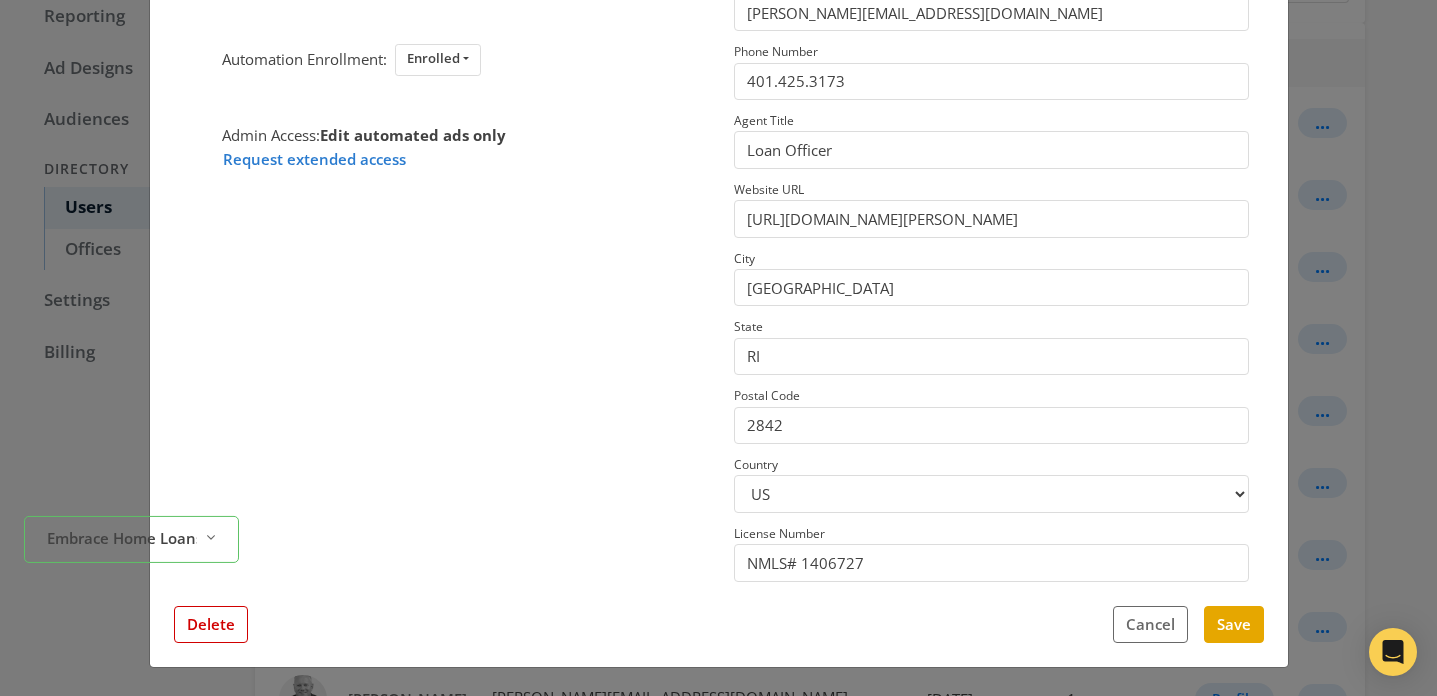 click on "Embrace Home Loans Reveal list of Embrace Home Loans" at bounding box center [131, 594] 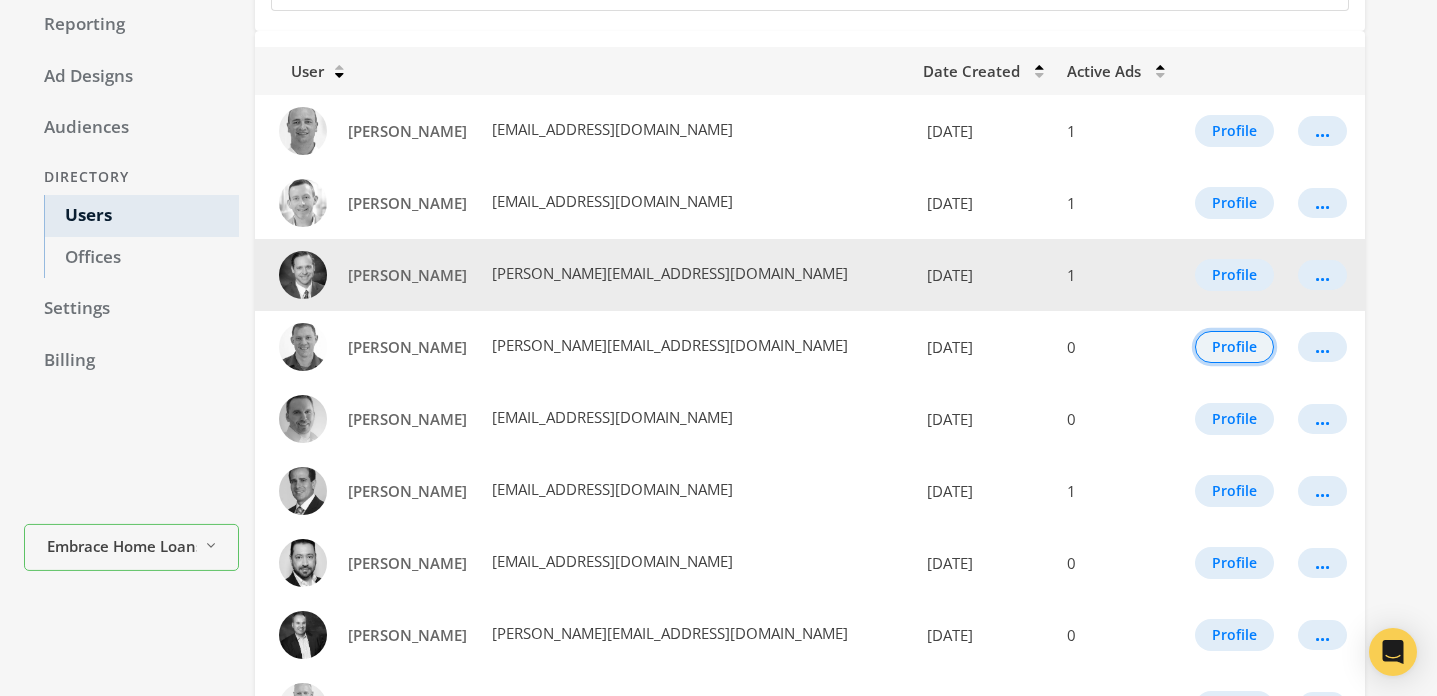 scroll, scrollTop: 208, scrollLeft: 0, axis: vertical 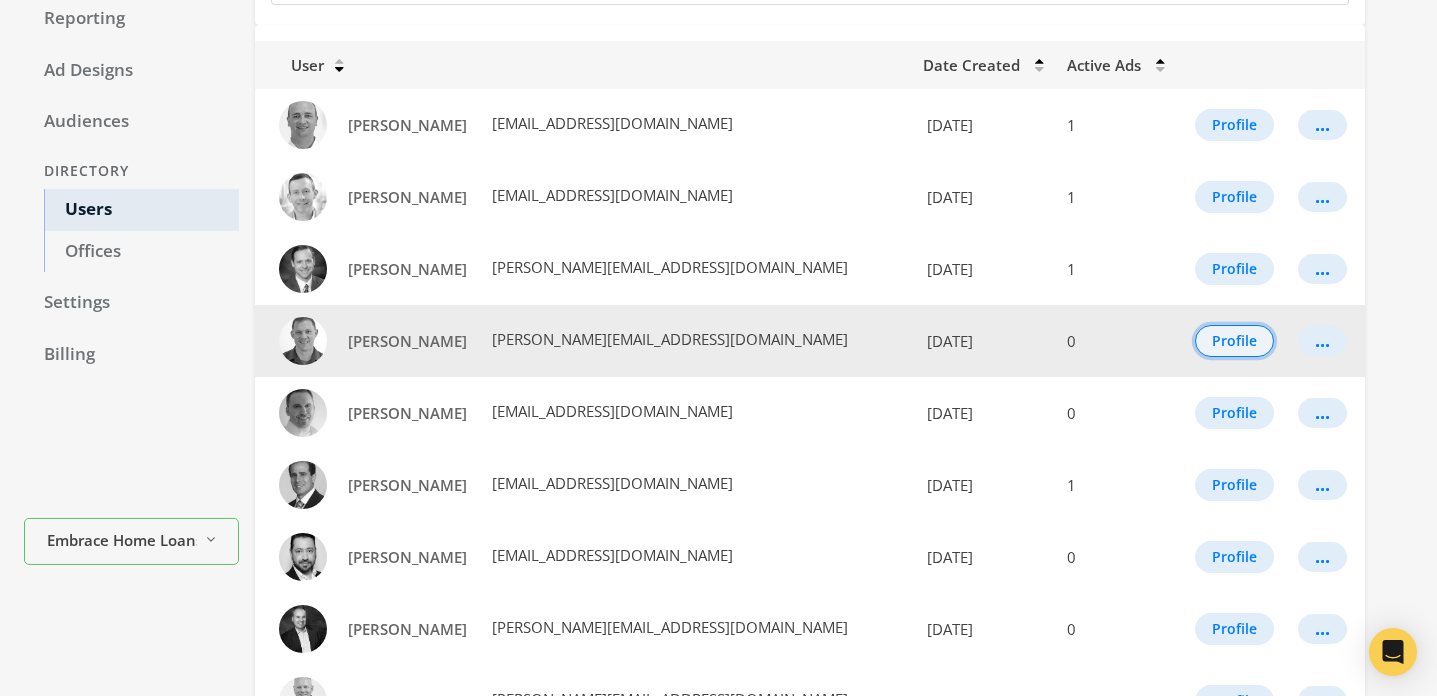 click on "Profile" at bounding box center [1234, 341] 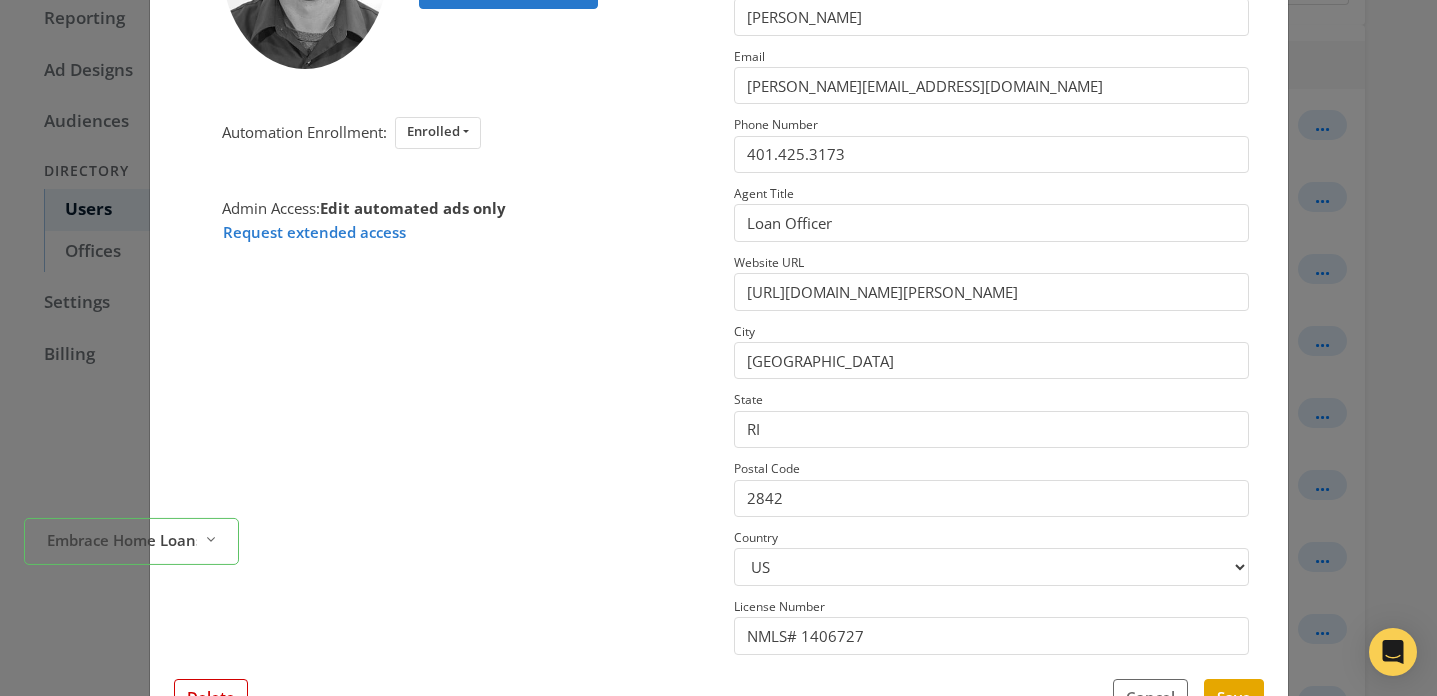 scroll, scrollTop: 320, scrollLeft: 0, axis: vertical 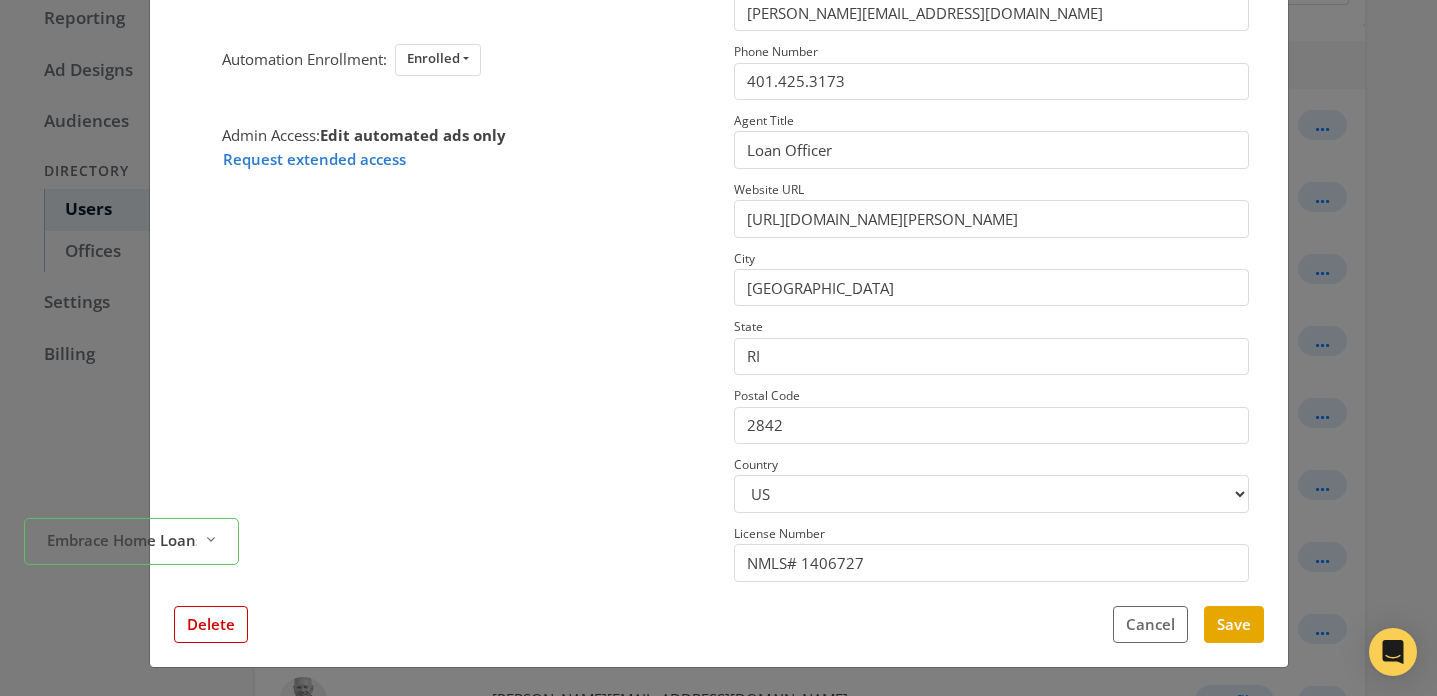 click on "Embrace Home Loans Reveal list of Embrace Home Loans" at bounding box center [131, 596] 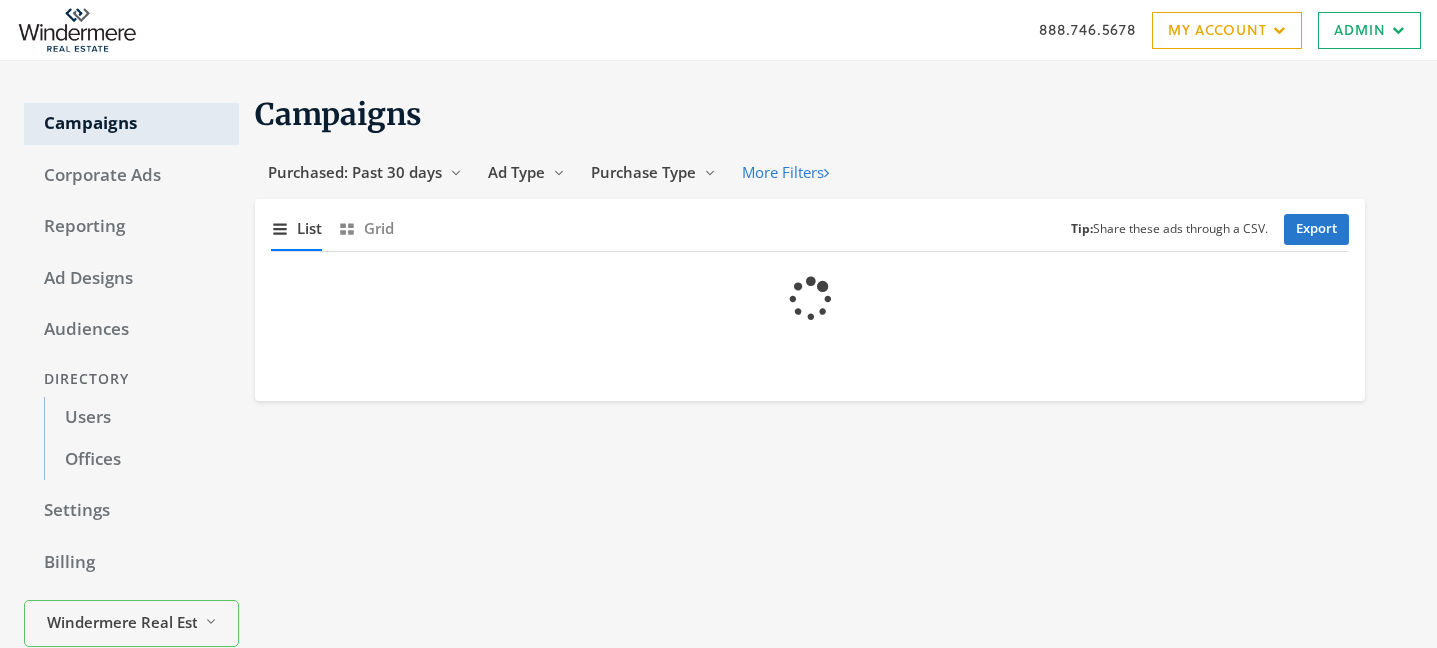 scroll, scrollTop: 0, scrollLeft: 0, axis: both 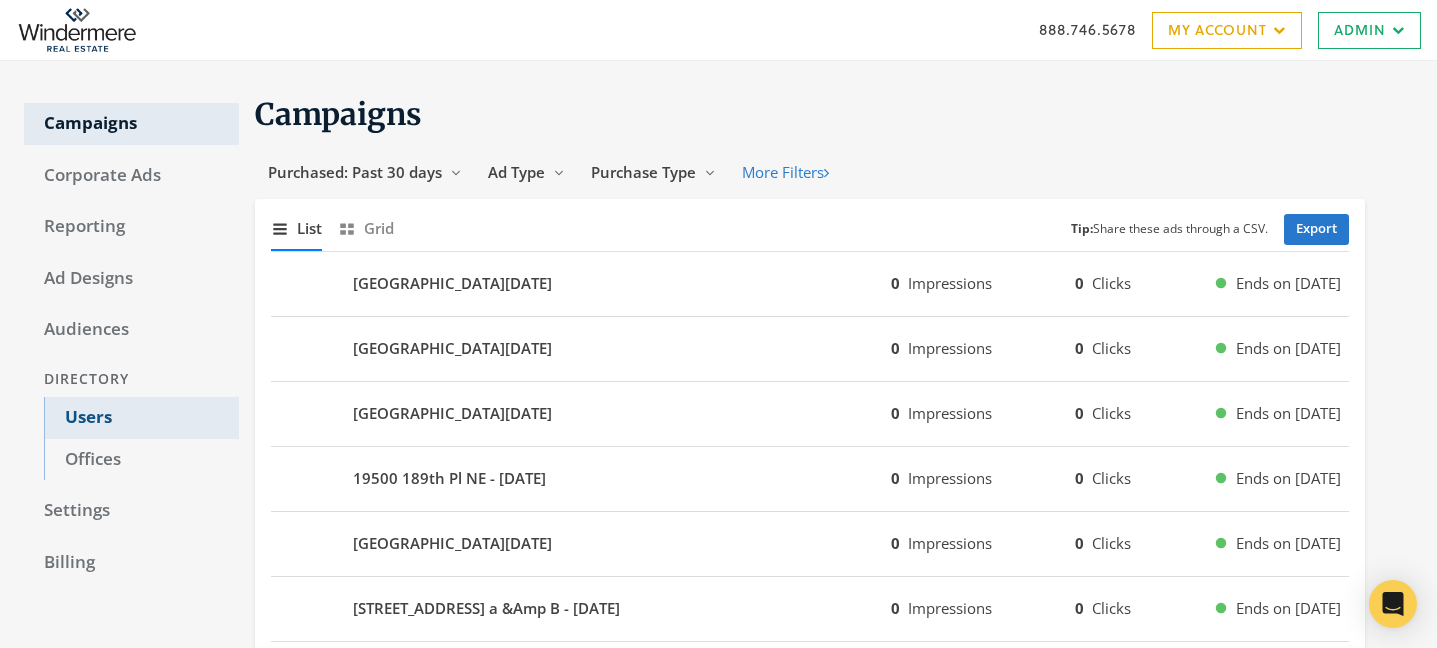 click on "Users" at bounding box center [141, 418] 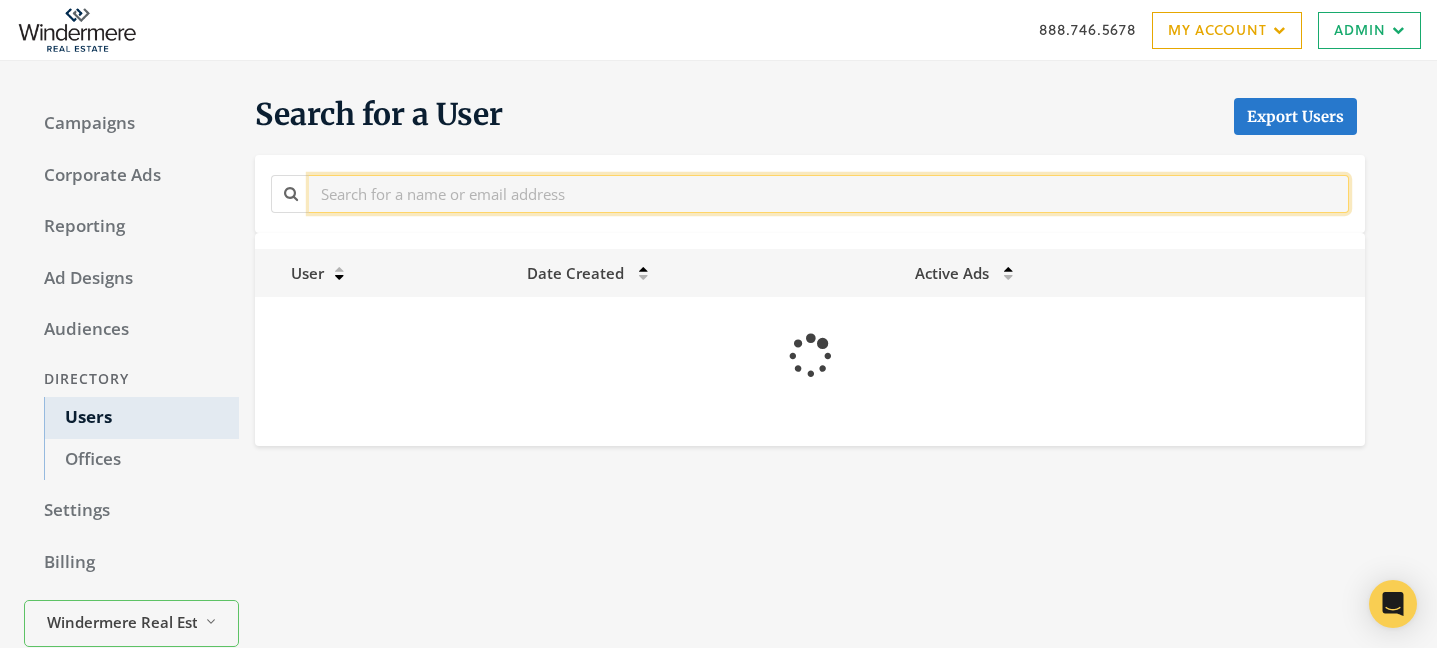 click at bounding box center [829, 193] 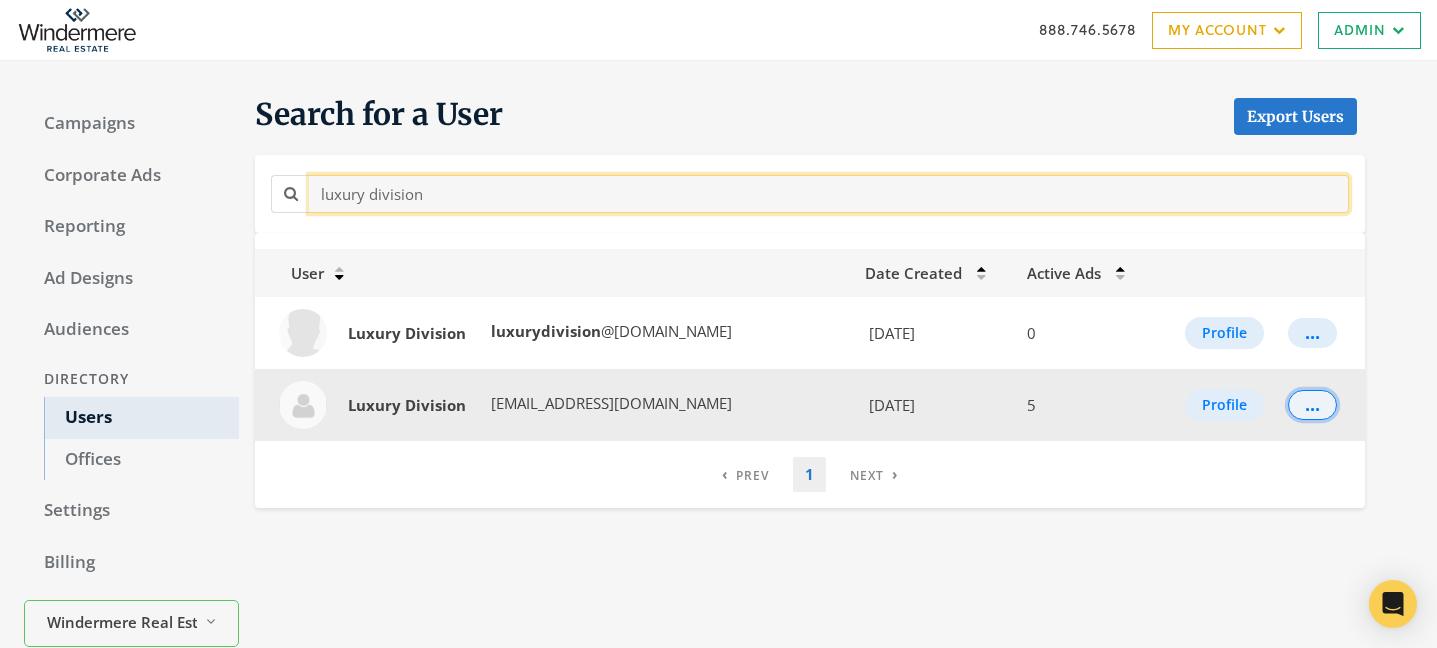 type on "luxury division" 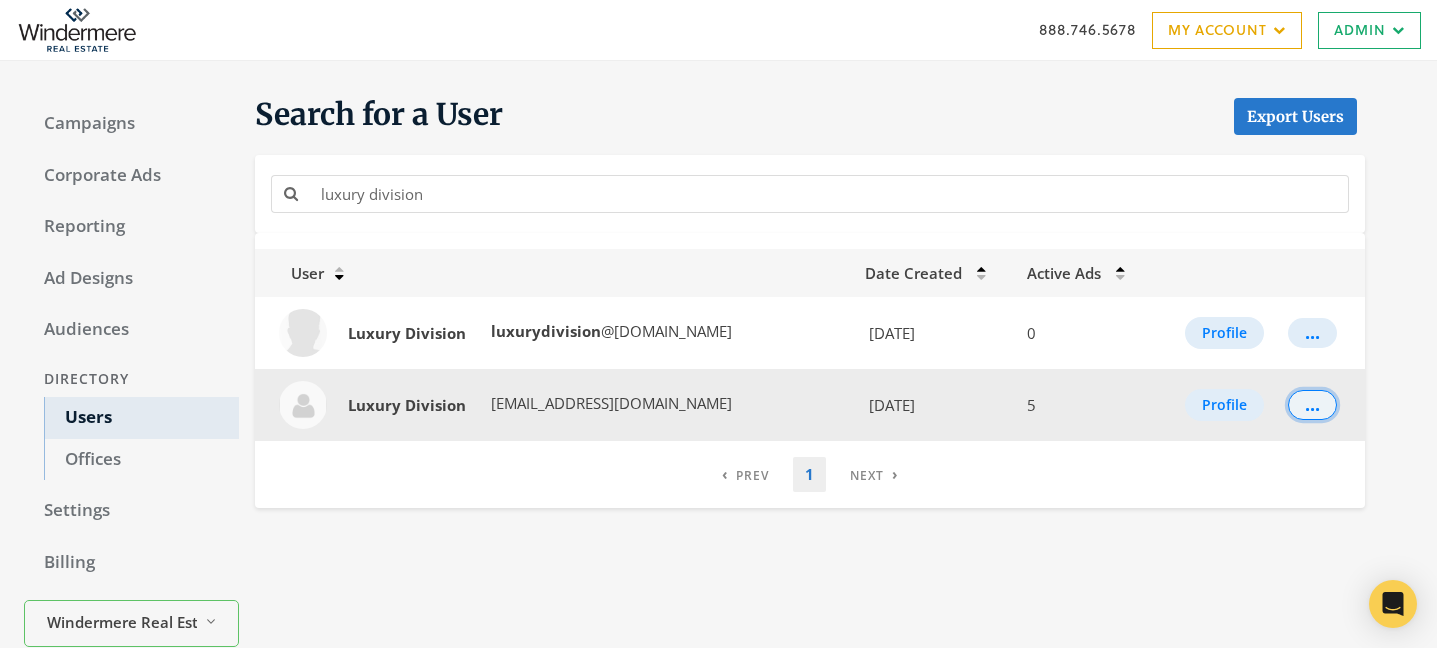click on "..." at bounding box center (1312, 405) 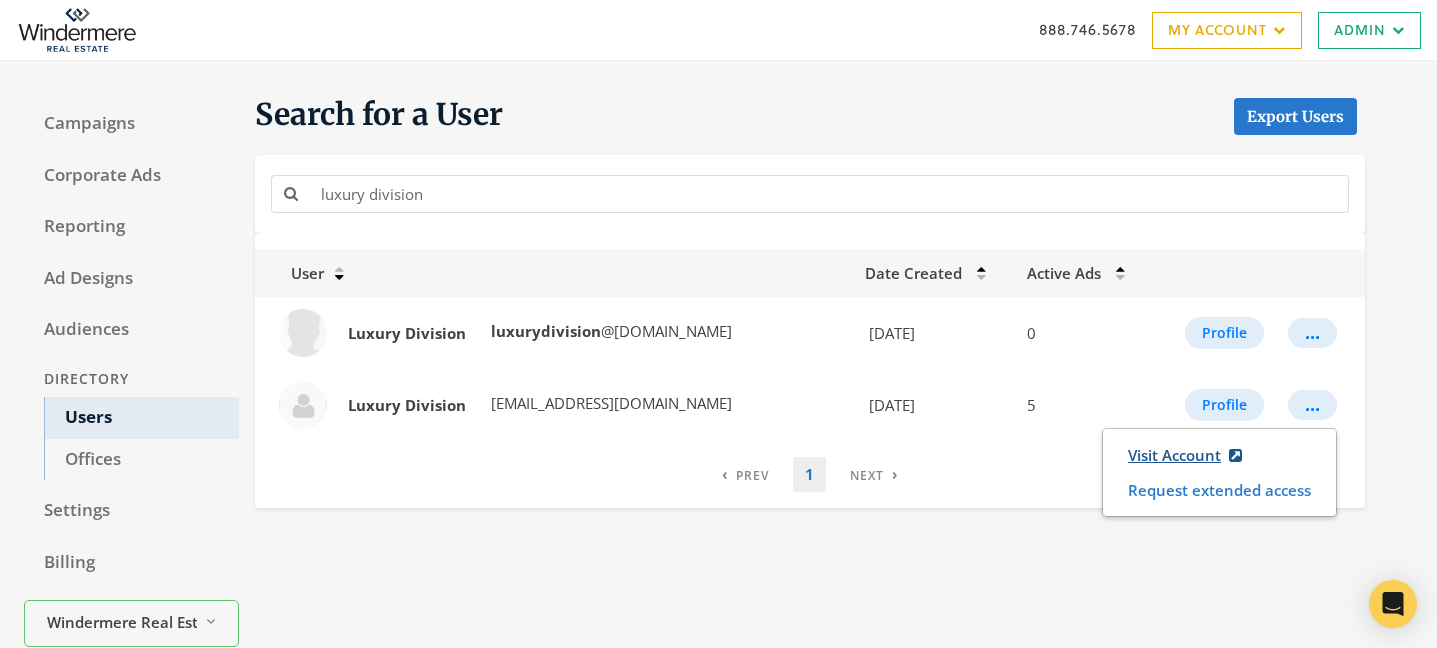 click on "Visit Account" at bounding box center [1185, 455] 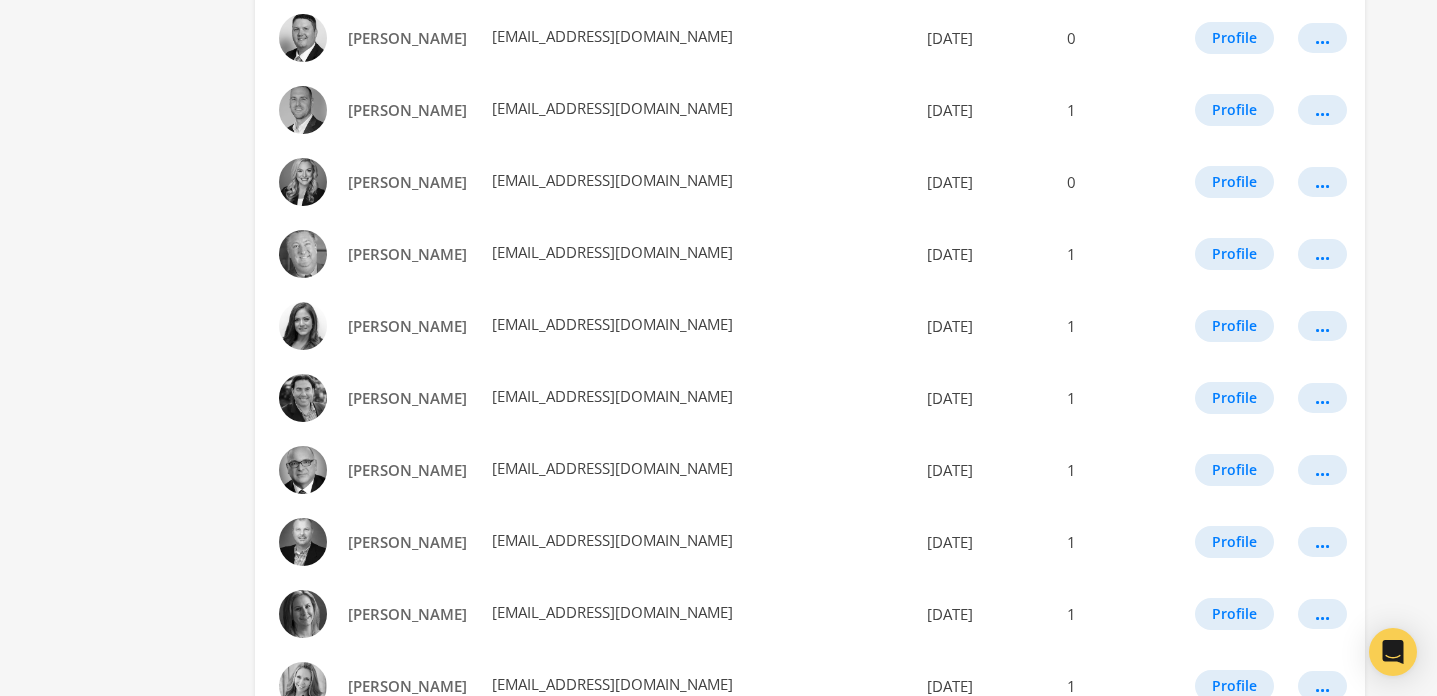 scroll, scrollTop: 1192, scrollLeft: 0, axis: vertical 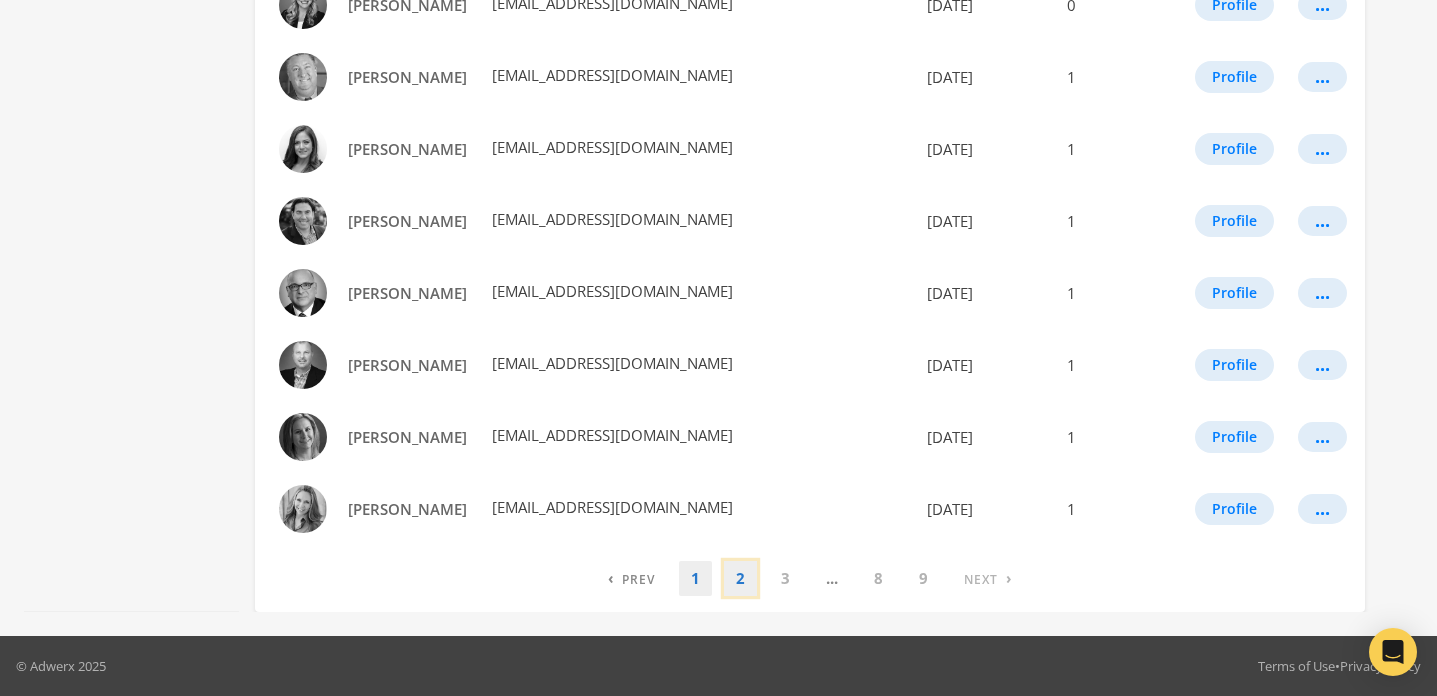 click on "2" at bounding box center (740, 578) 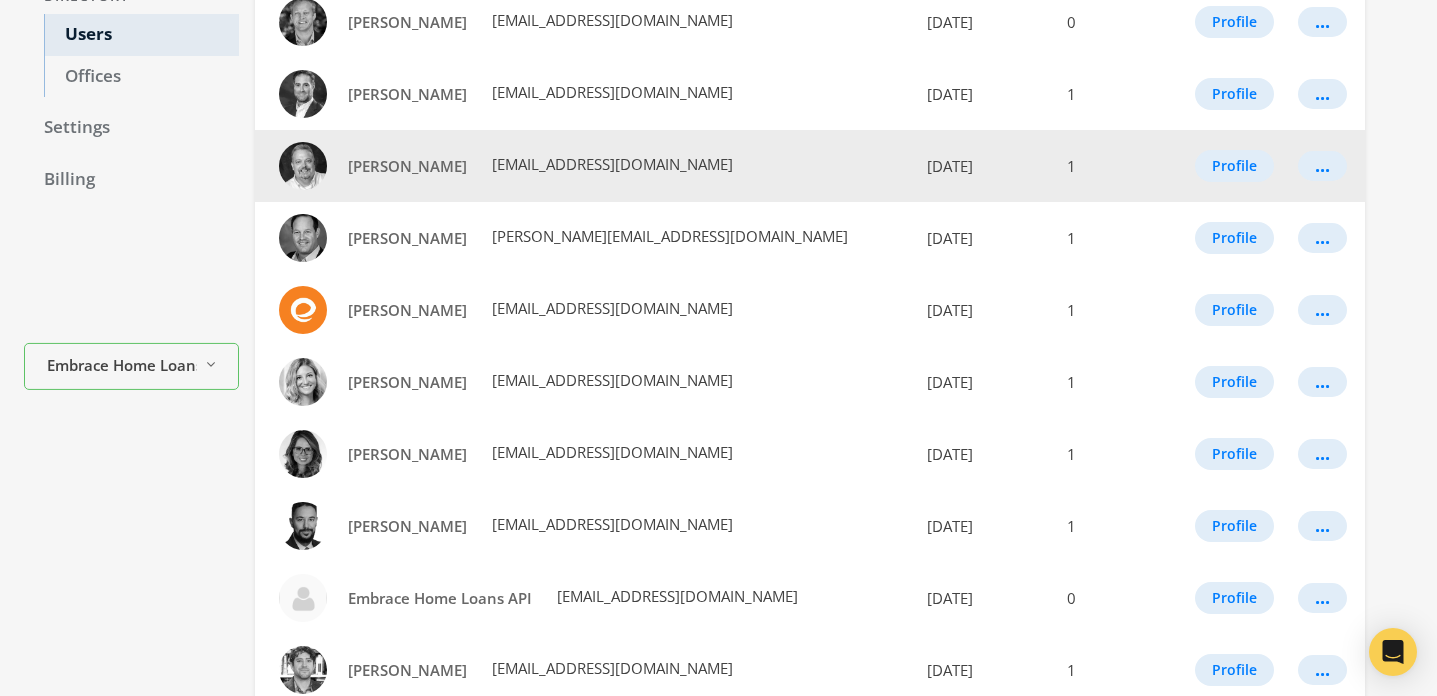 scroll, scrollTop: 1192, scrollLeft: 0, axis: vertical 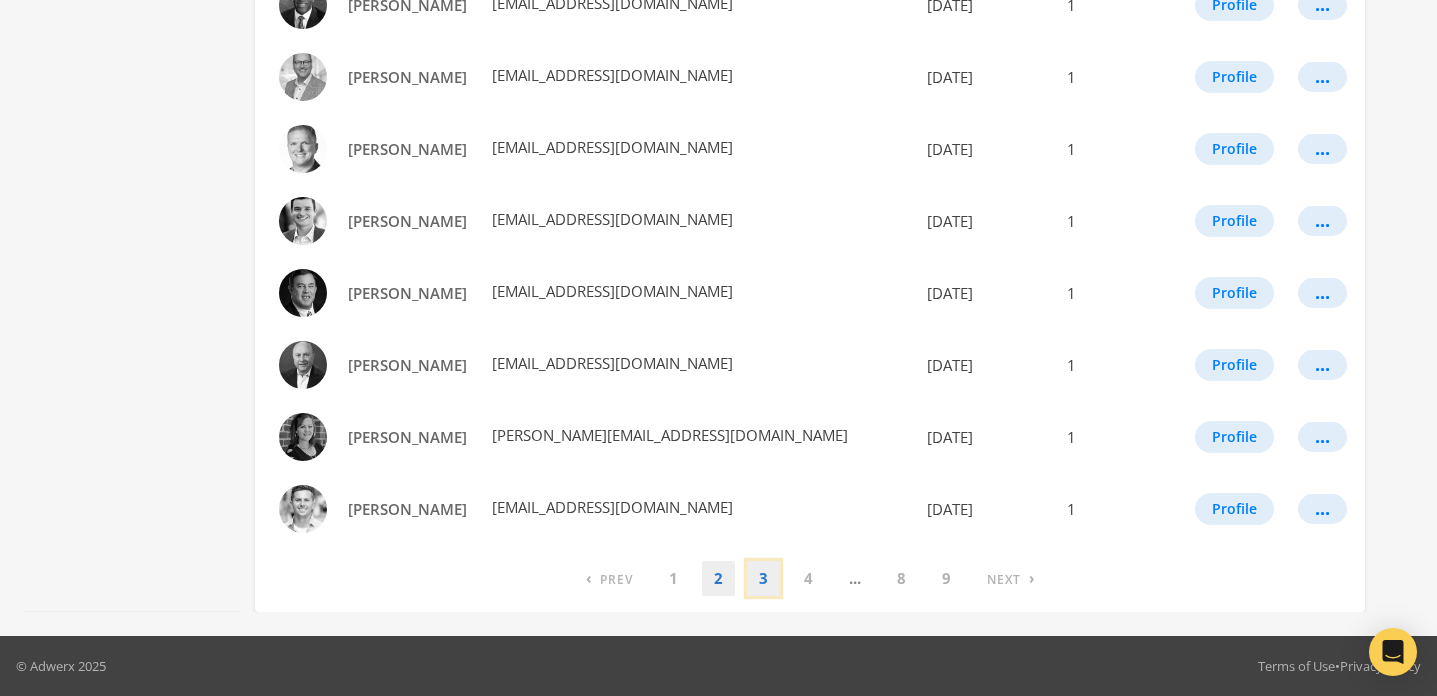 click on "3" at bounding box center (763, 578) 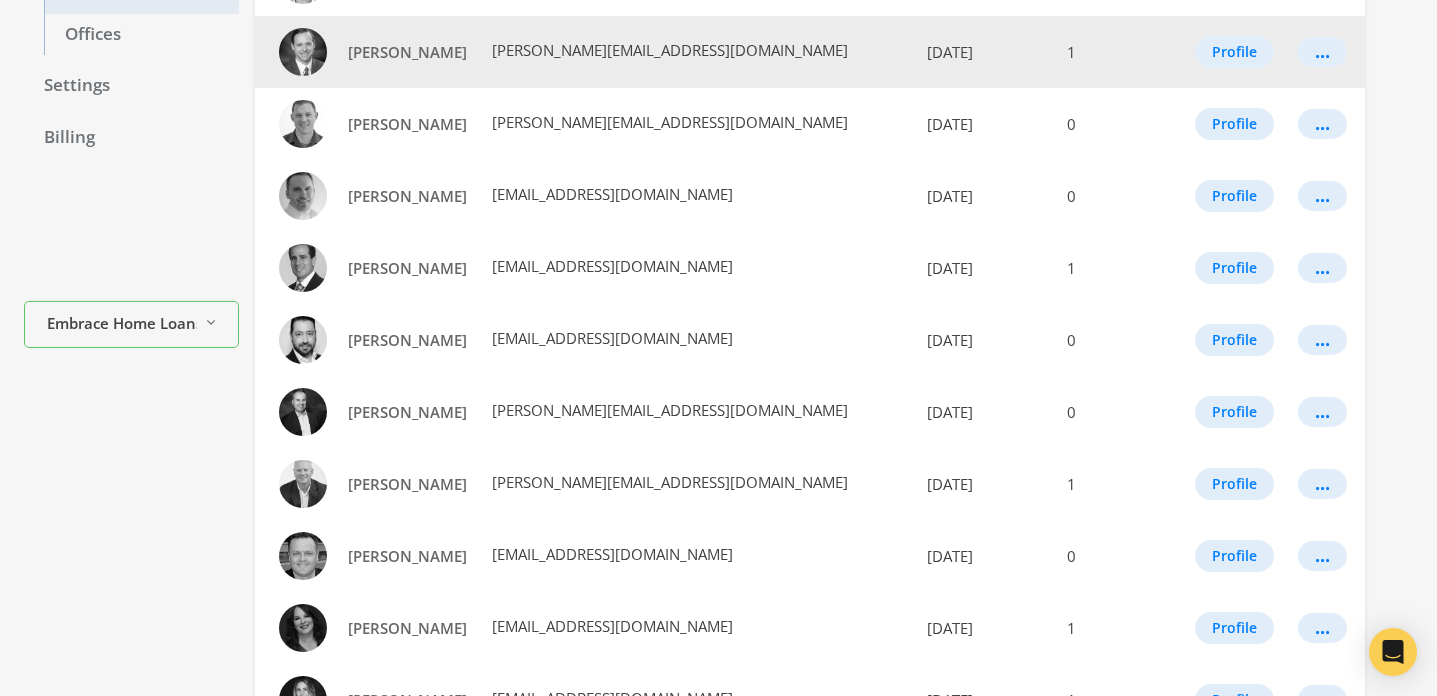 scroll, scrollTop: 427, scrollLeft: 0, axis: vertical 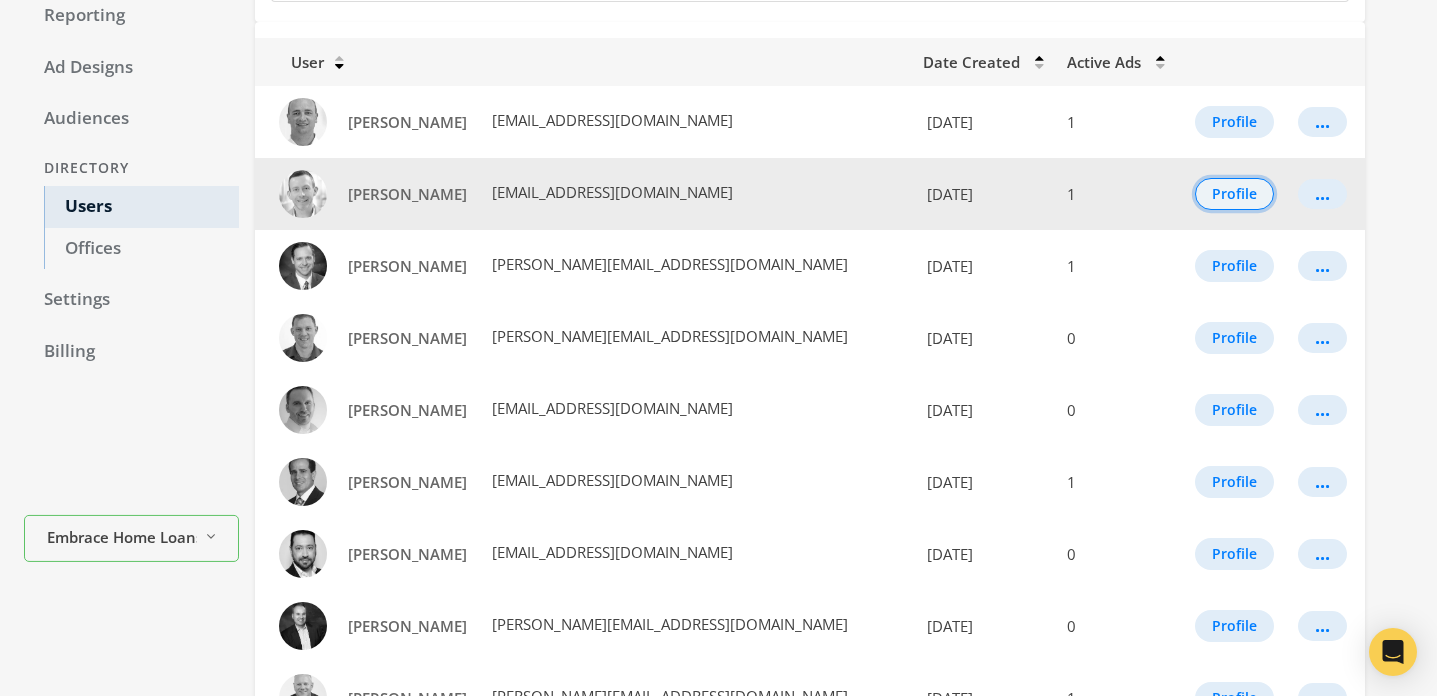 click on "Profile" at bounding box center (1234, 194) 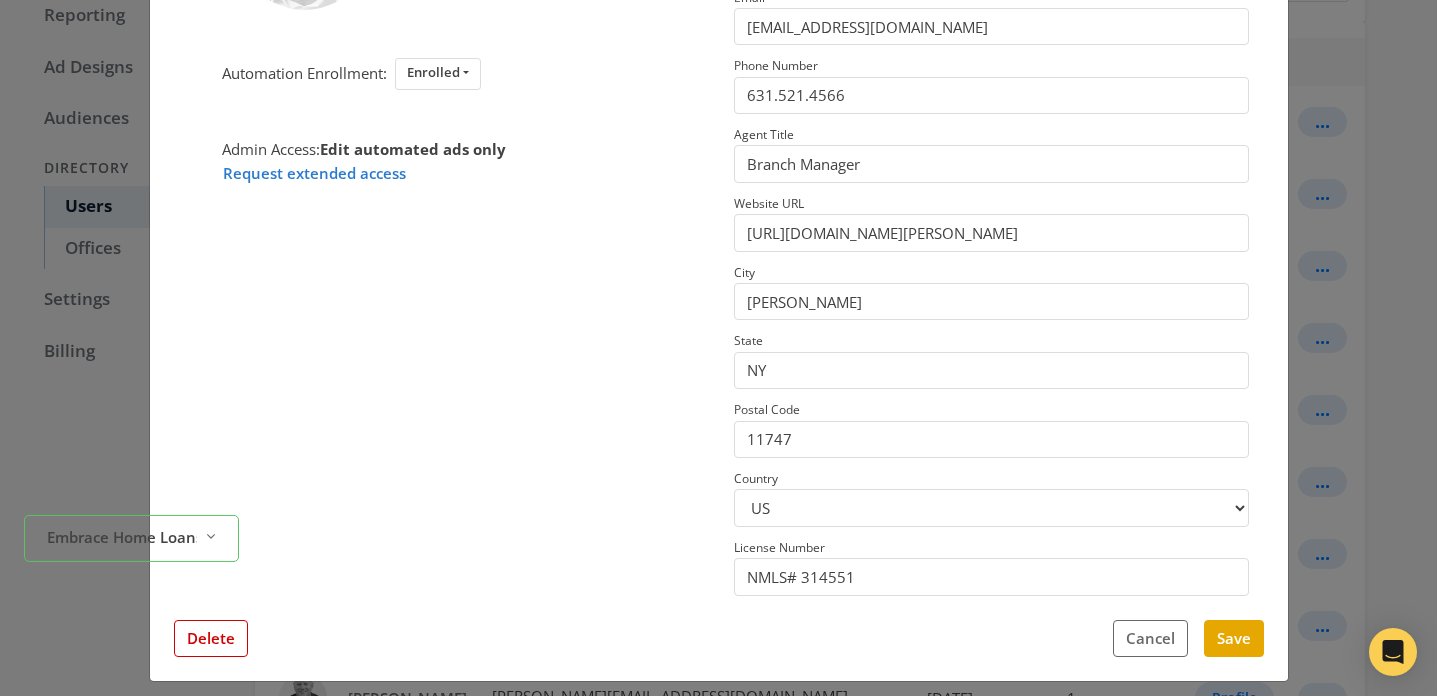 scroll, scrollTop: 320, scrollLeft: 0, axis: vertical 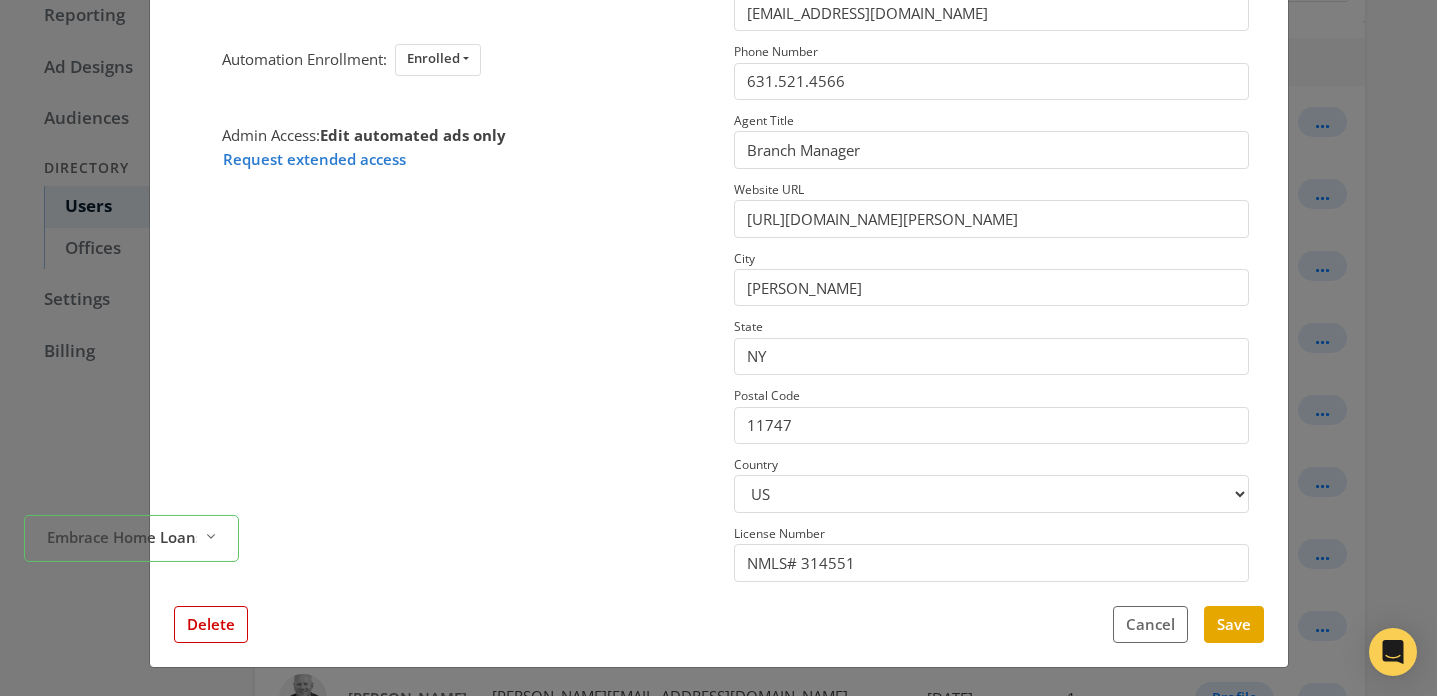 click on "Embrace Home Loans Reveal list of Embrace Home Loans" at bounding box center [131, 593] 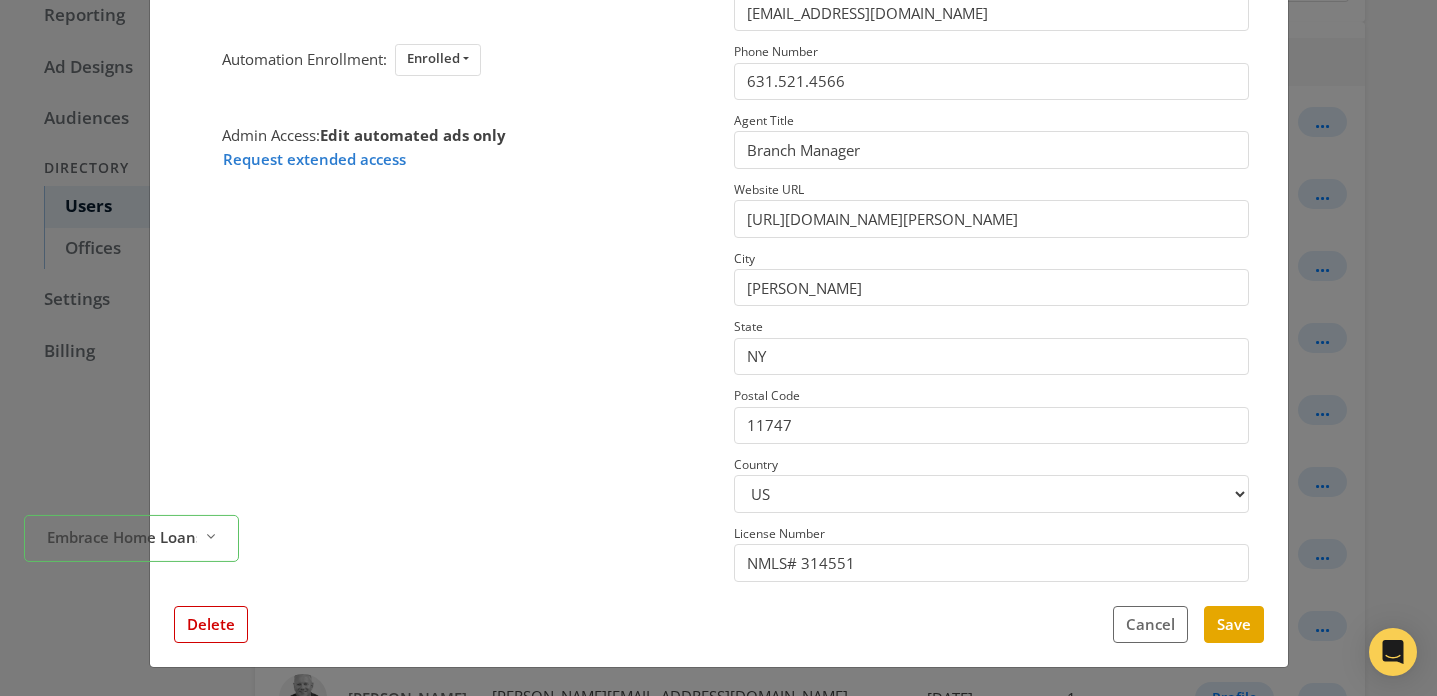 click on "Embrace Home Loans Reveal list of Embrace Home Loans" at bounding box center [131, 593] 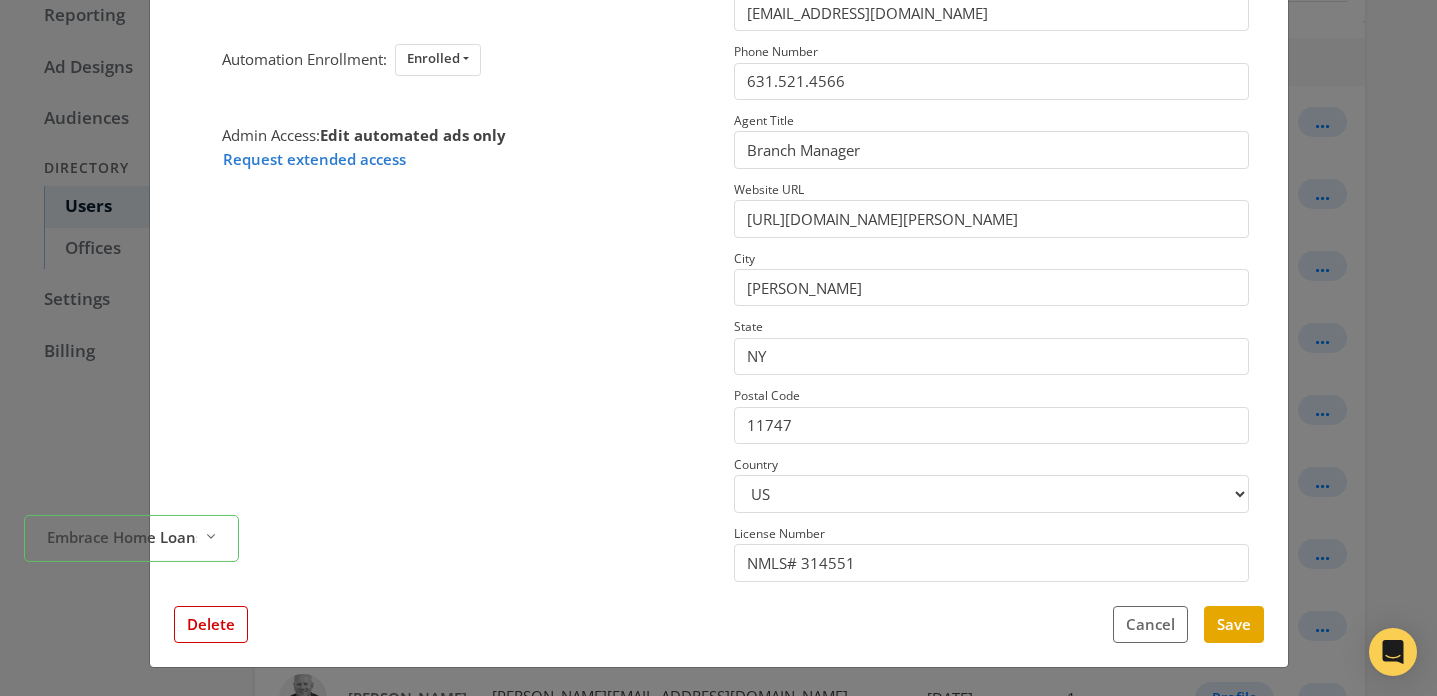 scroll, scrollTop: 319, scrollLeft: 0, axis: vertical 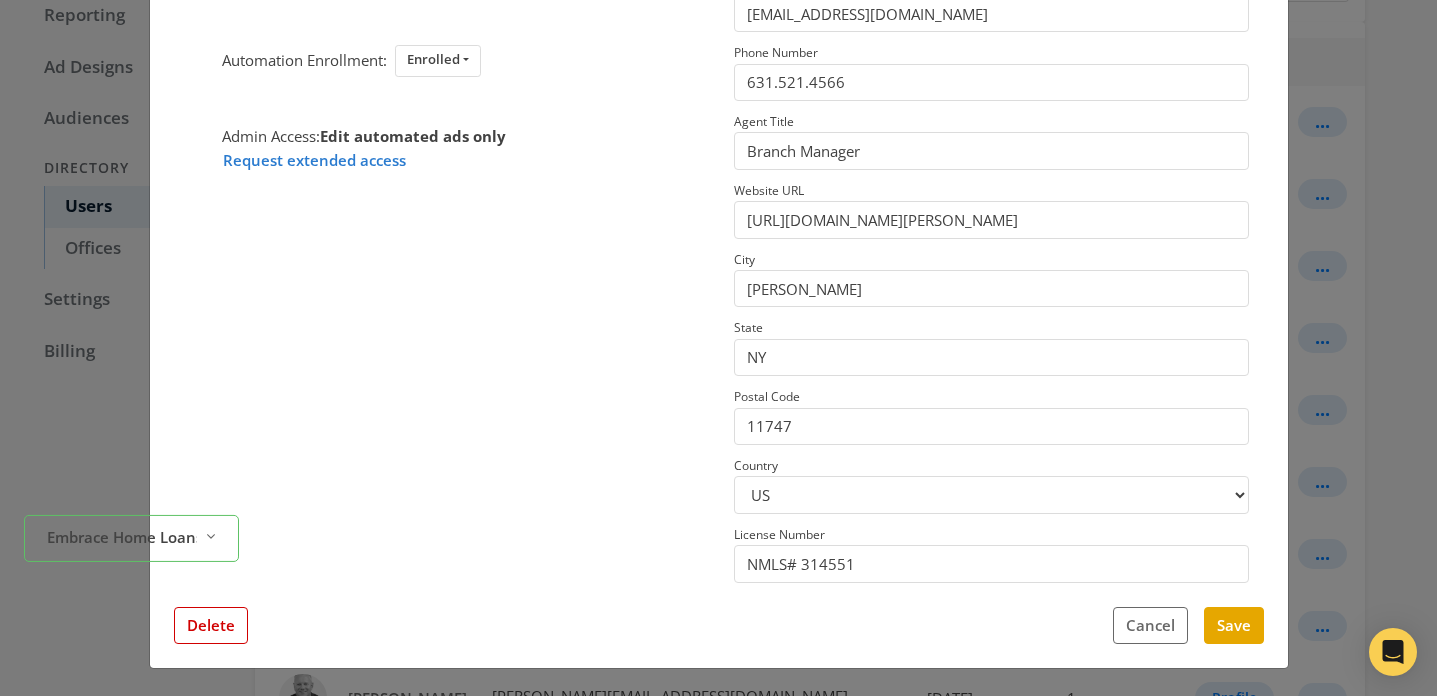 click on "Embrace Home Loans Reveal list of Embrace Home Loans" at bounding box center (131, 593) 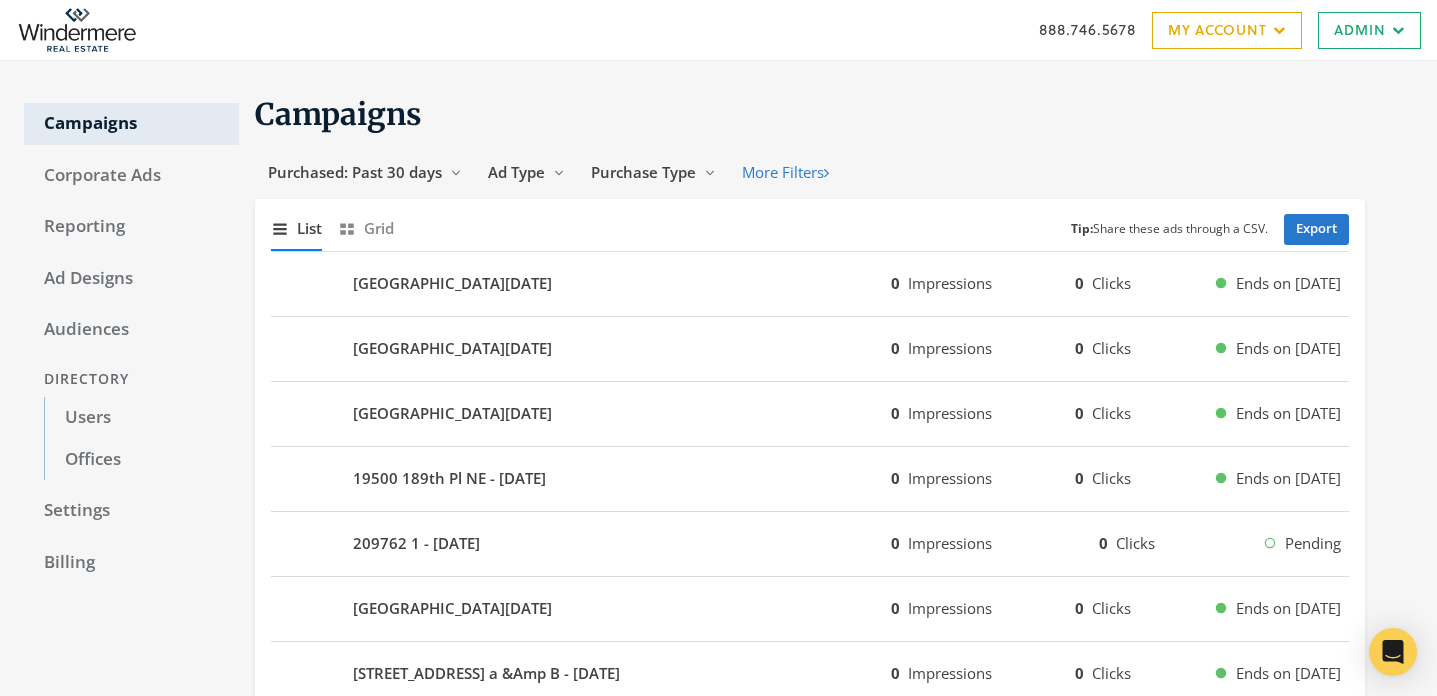 scroll, scrollTop: 0, scrollLeft: 0, axis: both 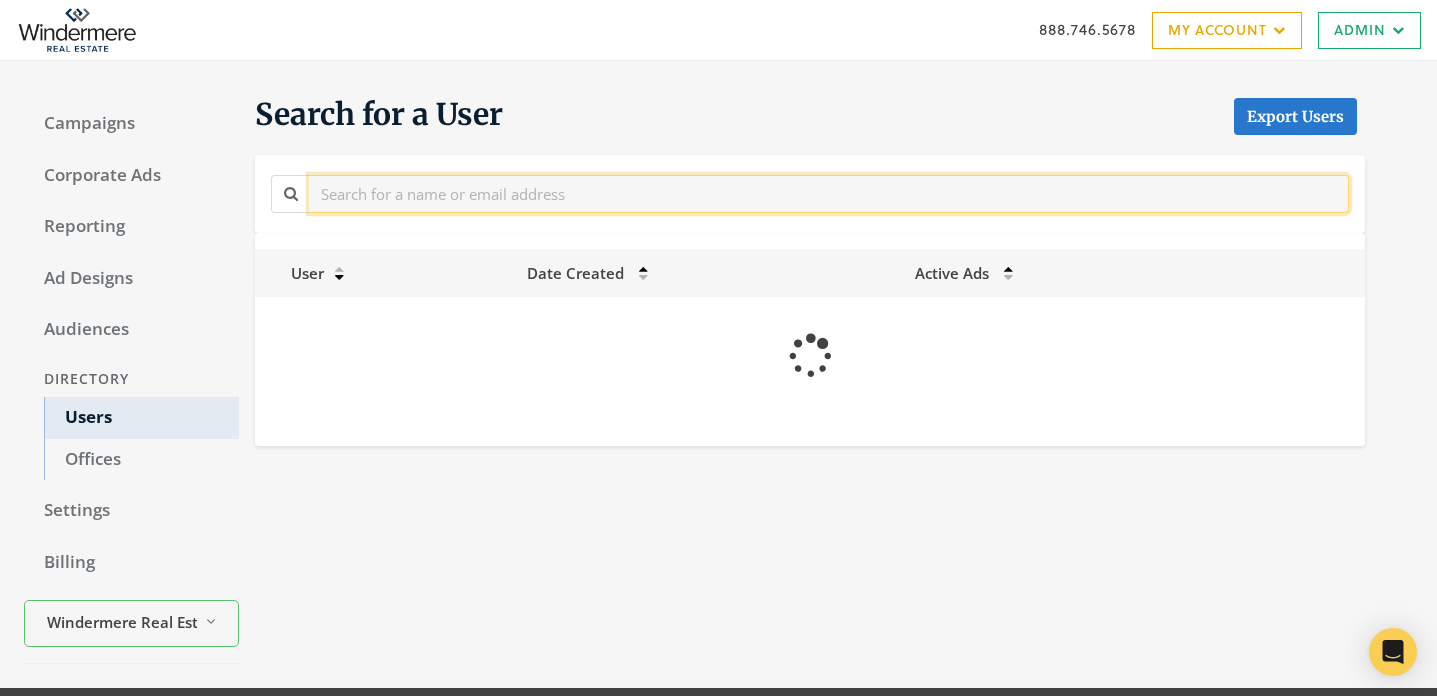 click at bounding box center (829, 193) 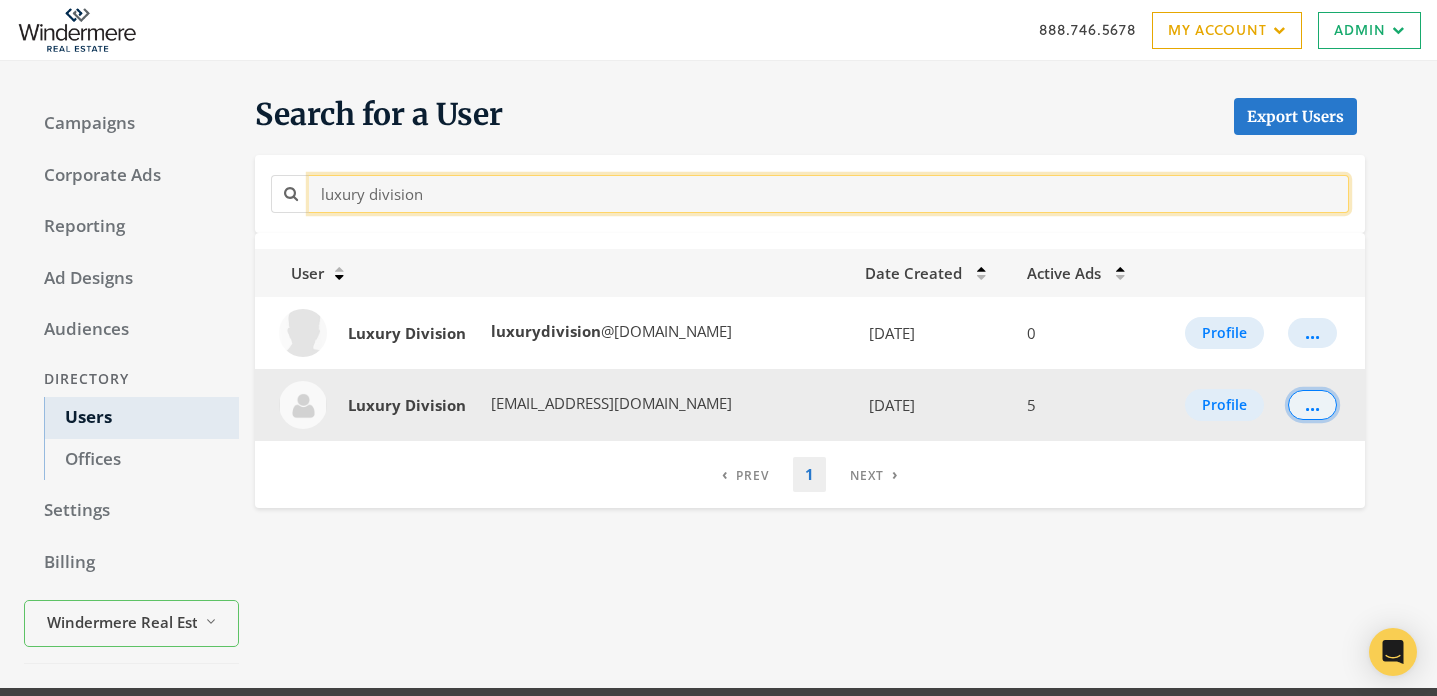 type on "luxury division" 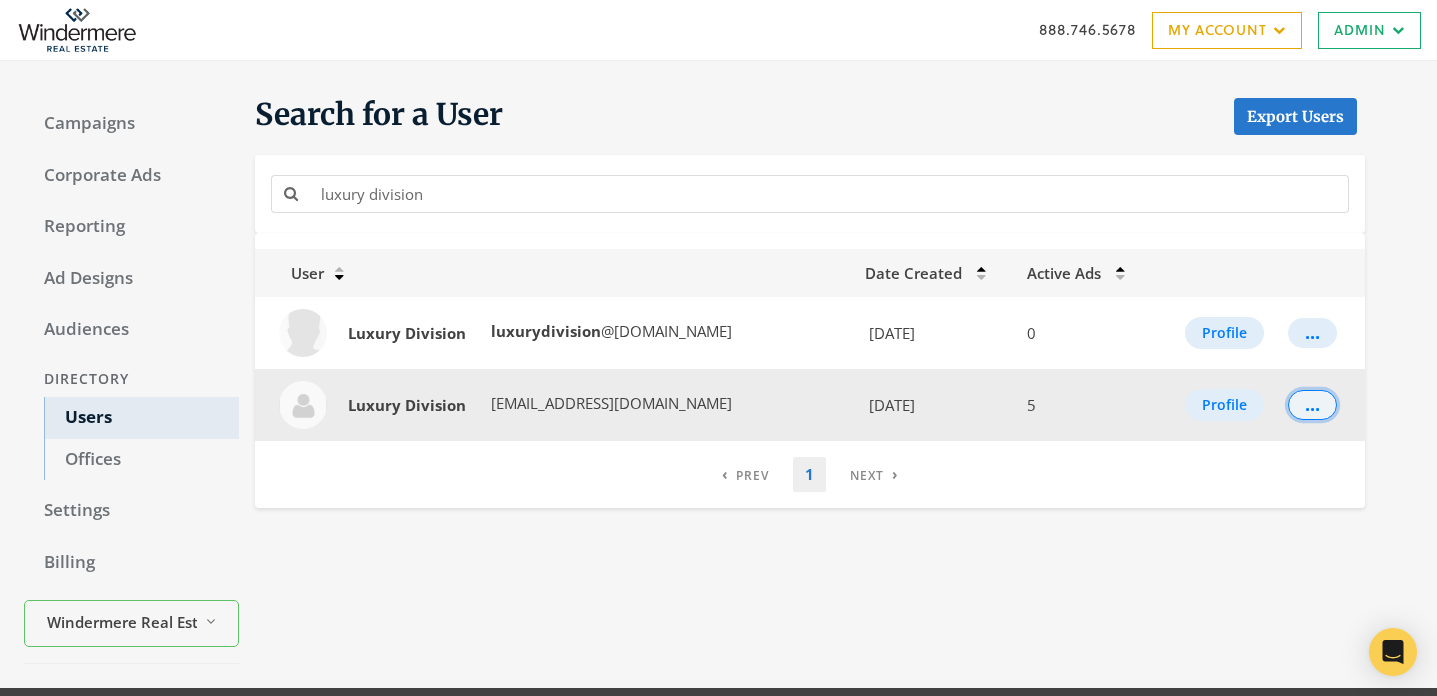 click on "..." at bounding box center (1312, 405) 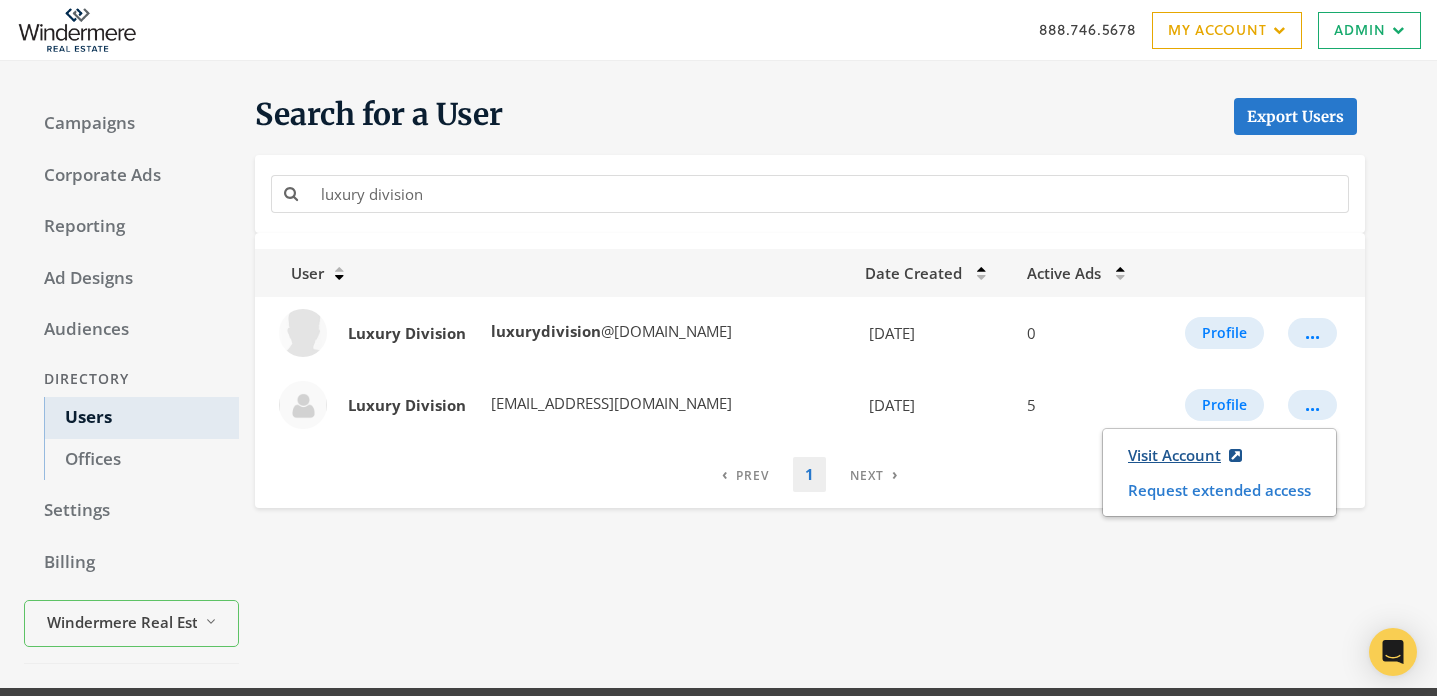 click on "Visit Account" at bounding box center (1185, 455) 